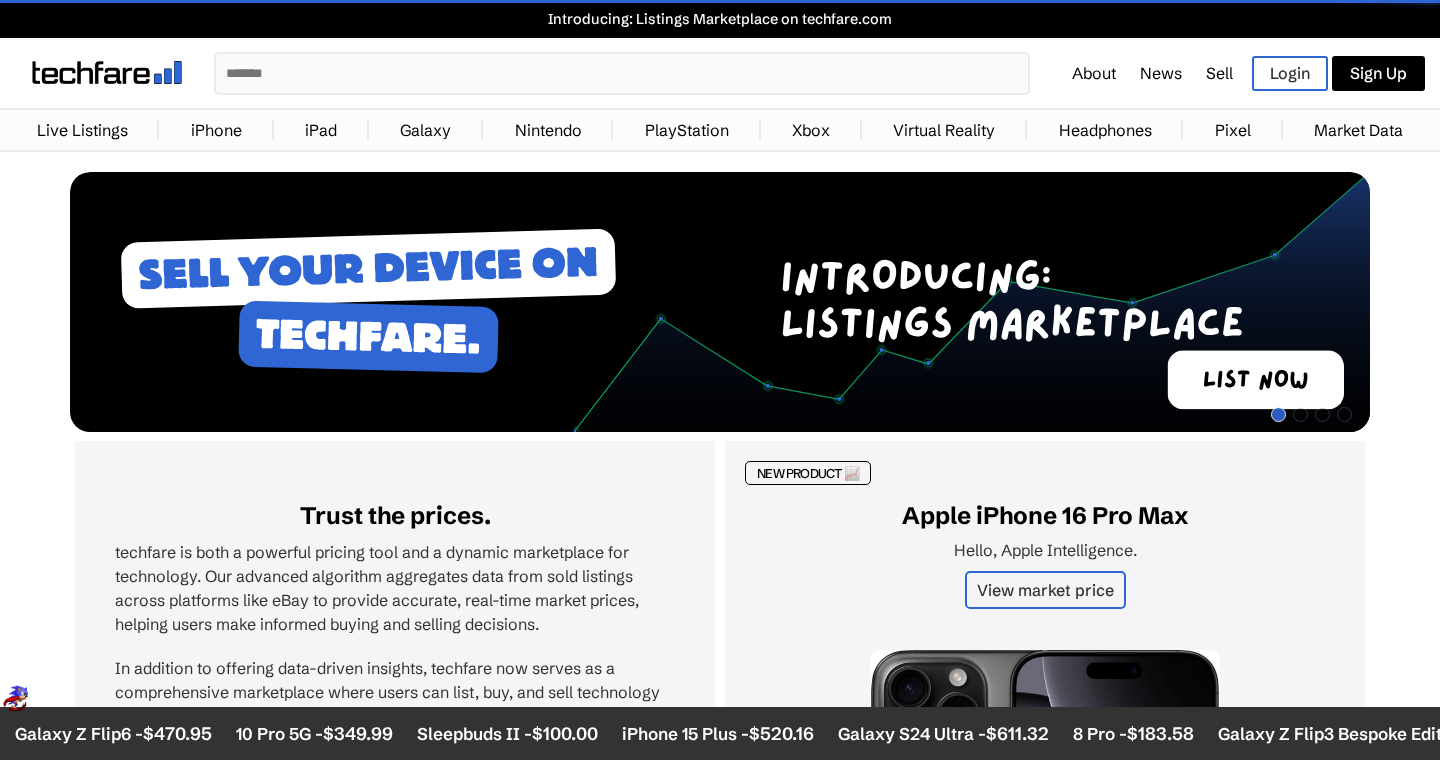 scroll, scrollTop: 0, scrollLeft: 0, axis: both 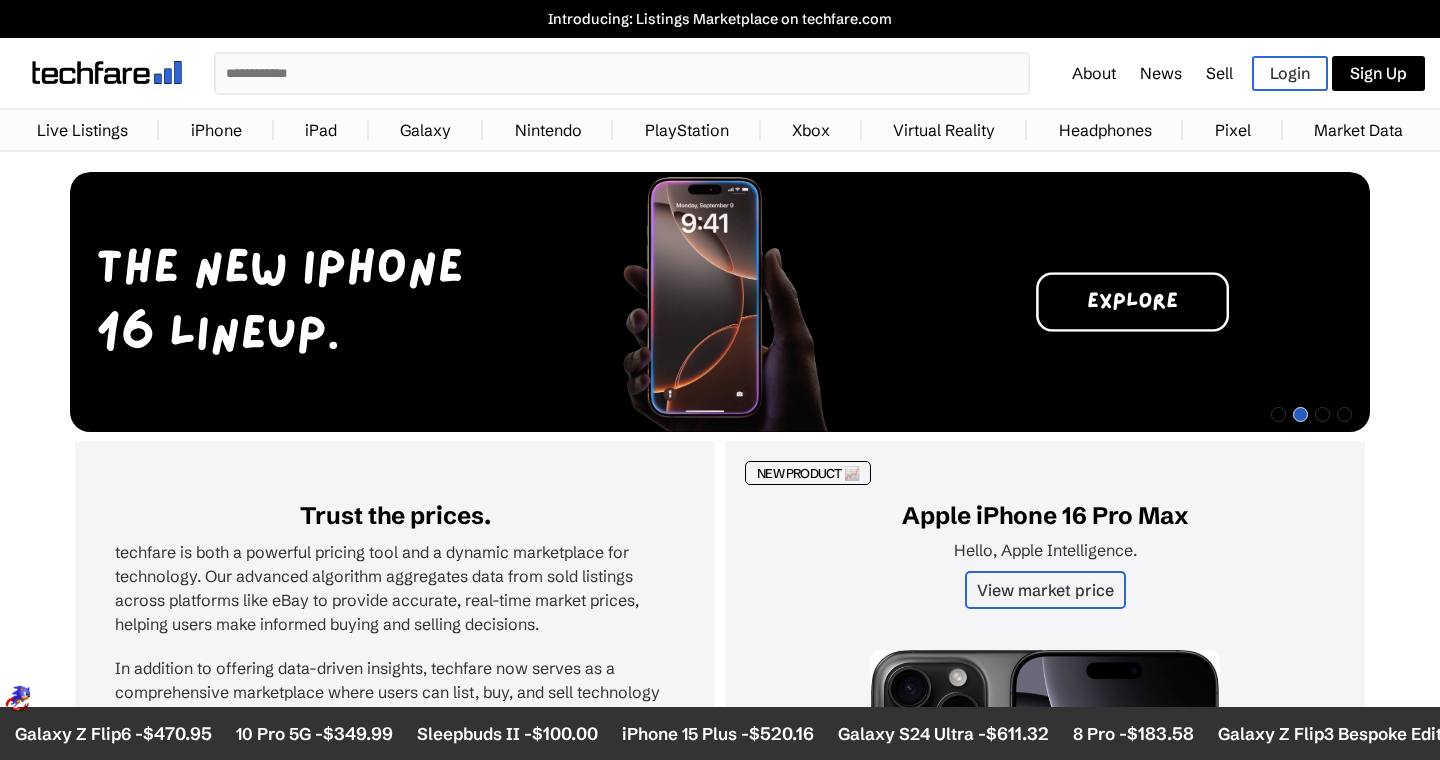 click on "iPhone" at bounding box center (216, 130) 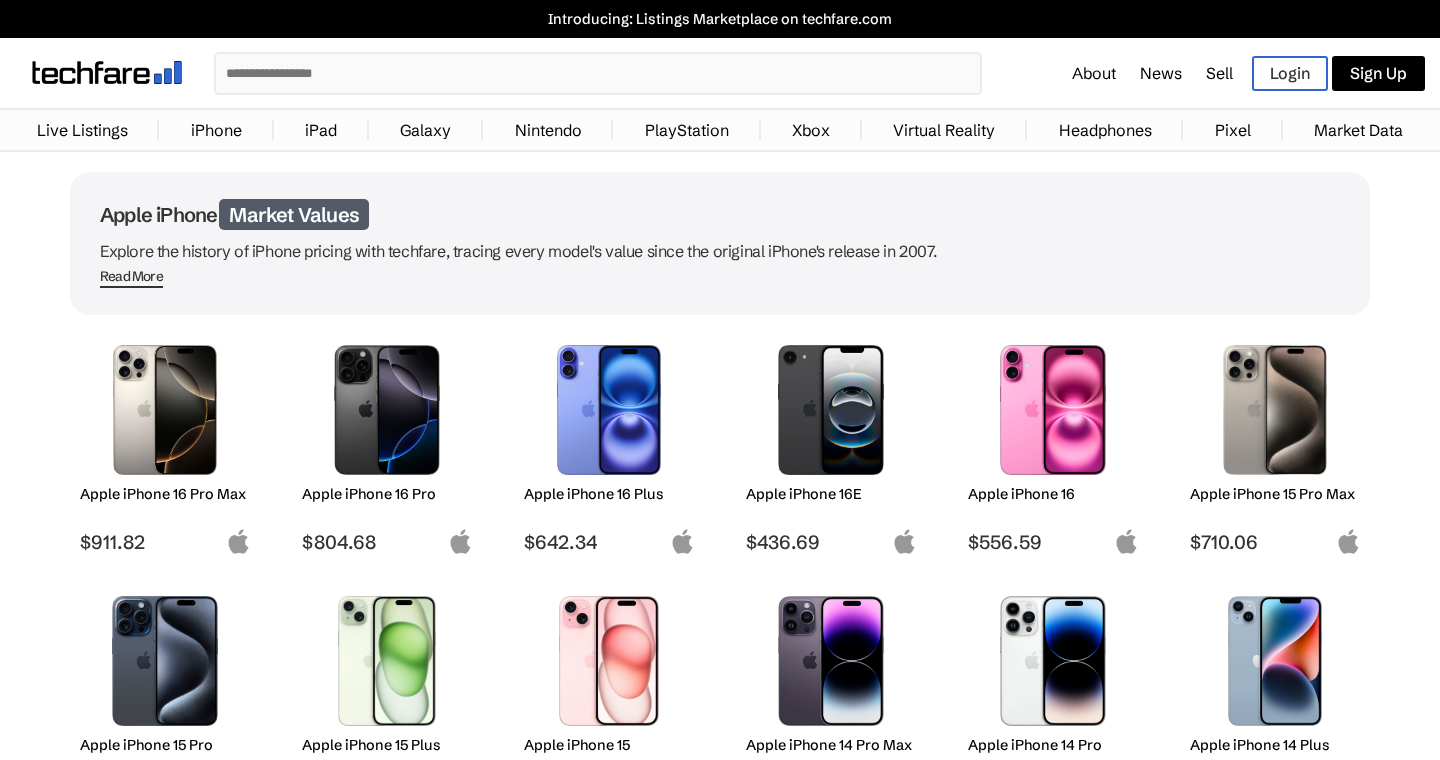 scroll, scrollTop: 0, scrollLeft: 0, axis: both 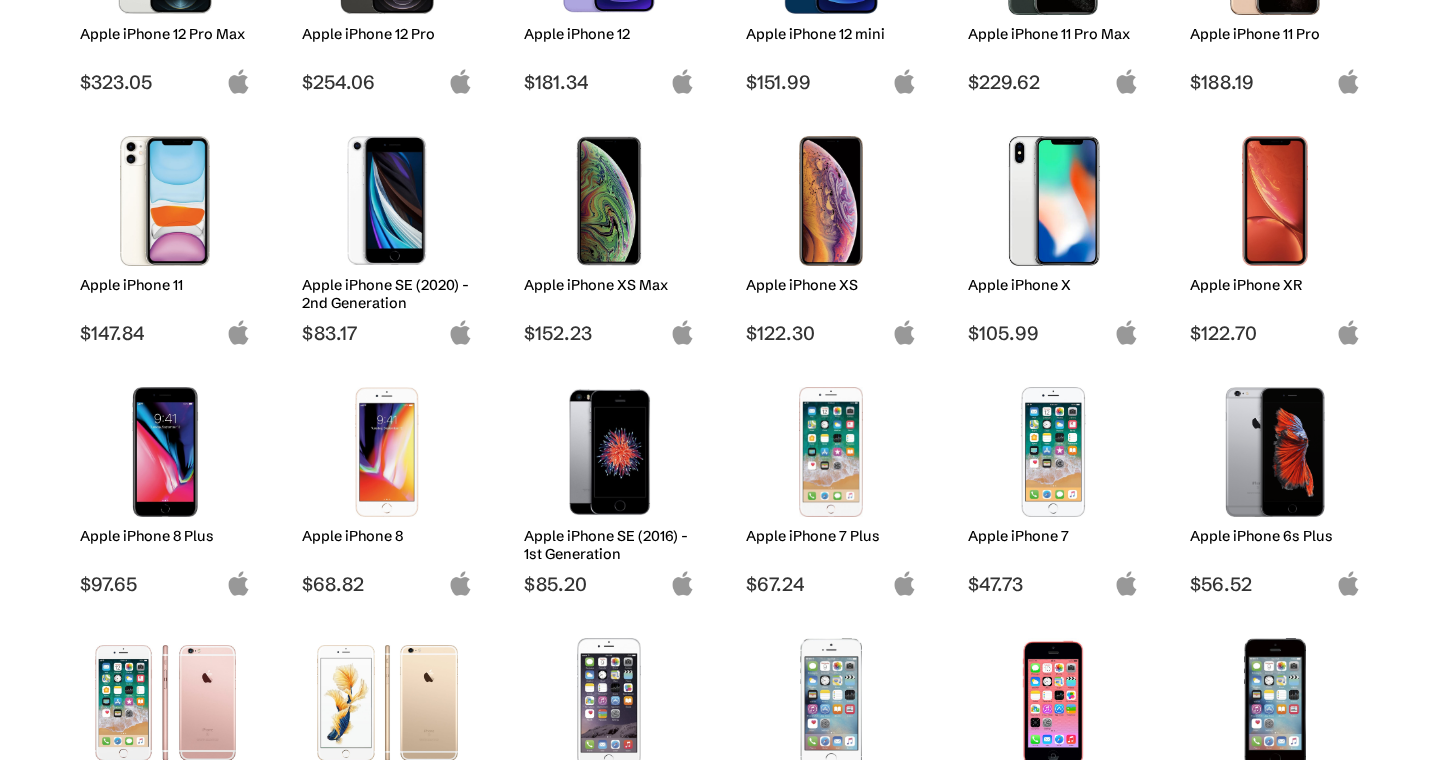 click at bounding box center (387, 201) 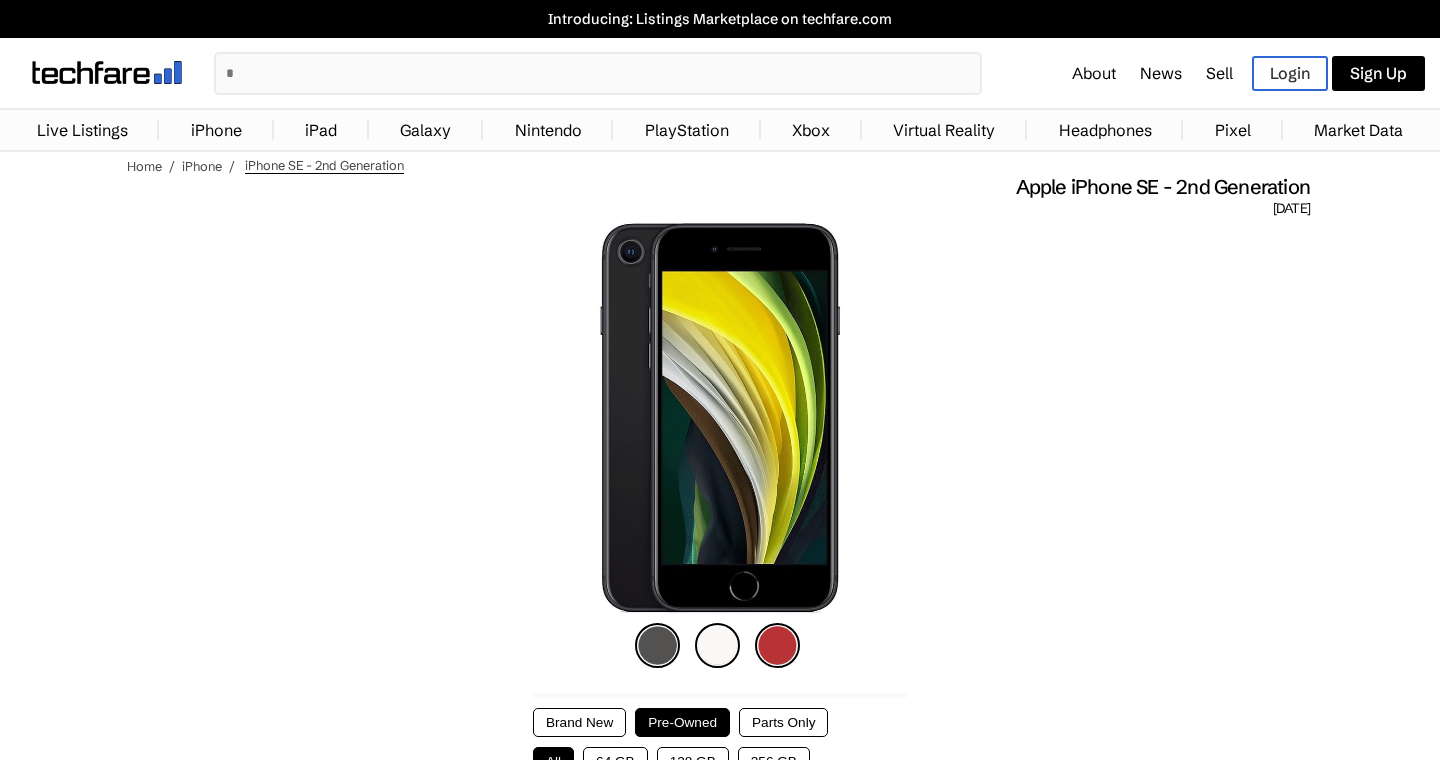 scroll, scrollTop: 0, scrollLeft: 0, axis: both 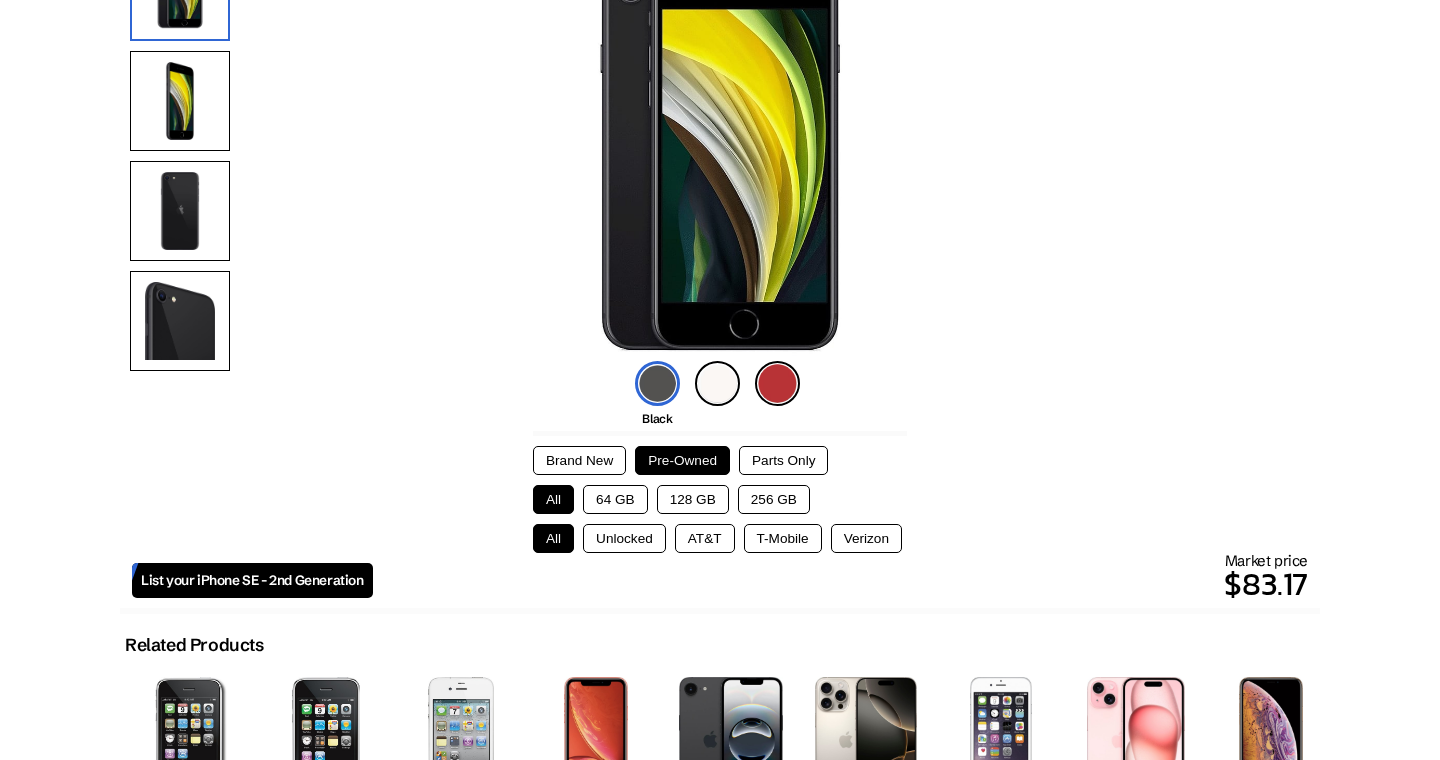click at bounding box center [717, 383] 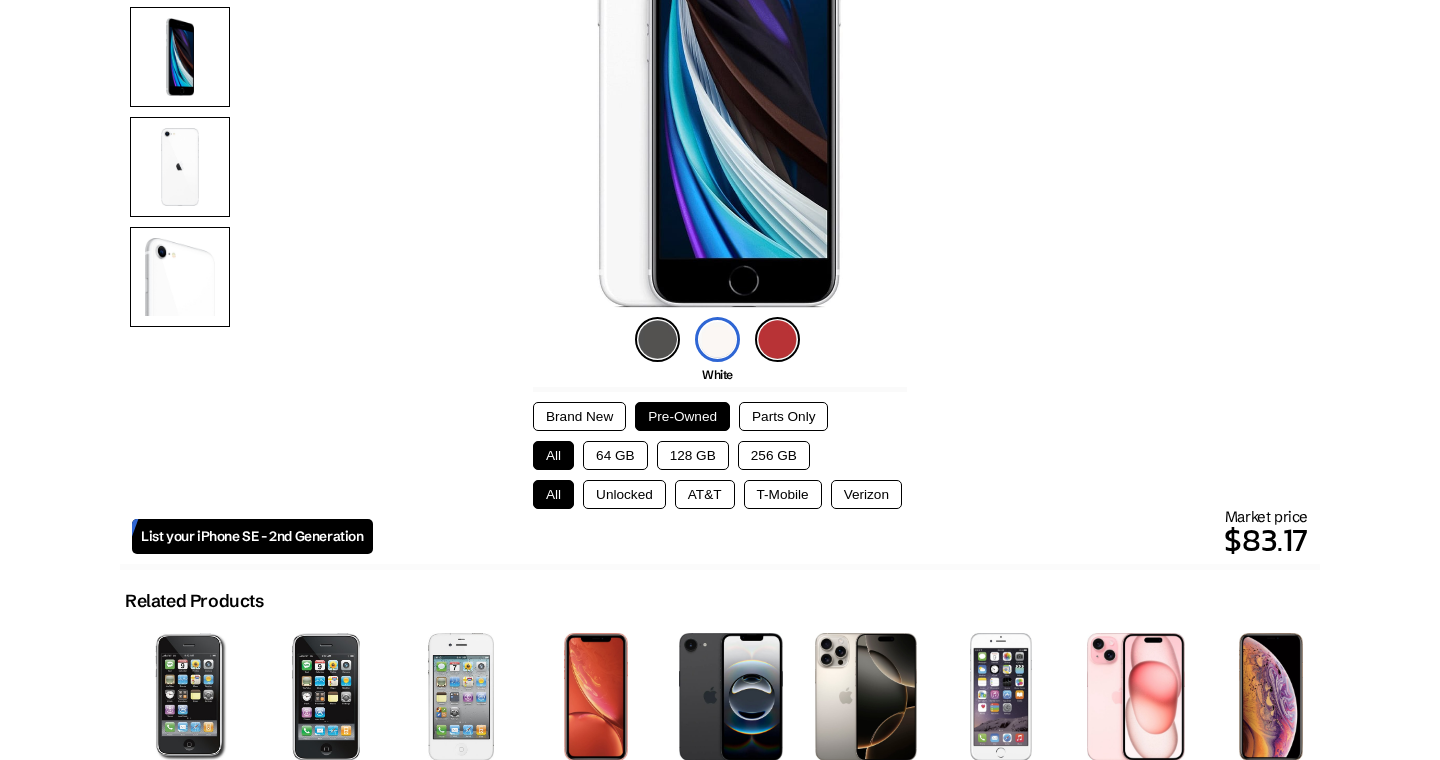 scroll, scrollTop: 310, scrollLeft: 0, axis: vertical 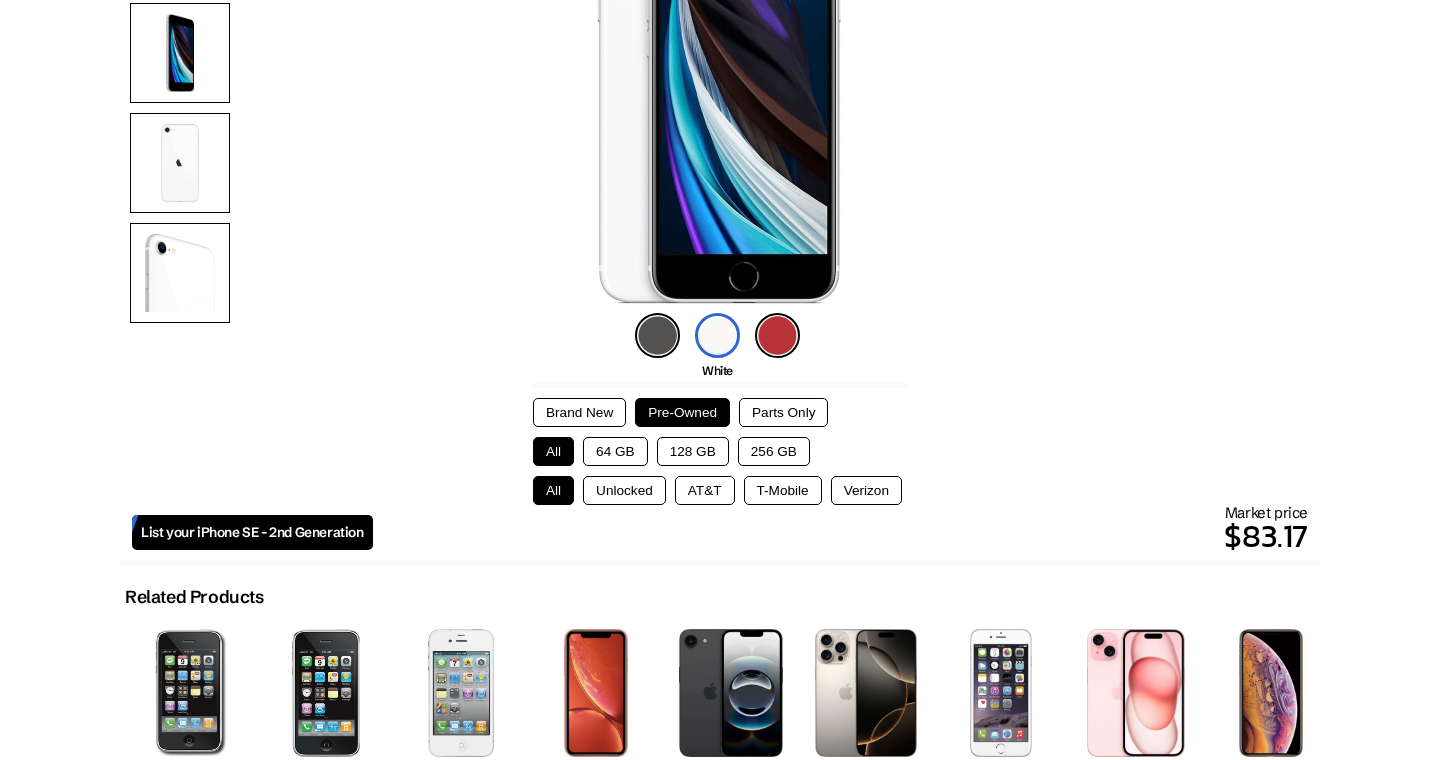 click on "Brand New
Pre-Owned
Parts Only
All
64 GB
128 GB
256 GB
All
Unlocked
AT&T
T-Mobile
Verizon" at bounding box center [720, 444] 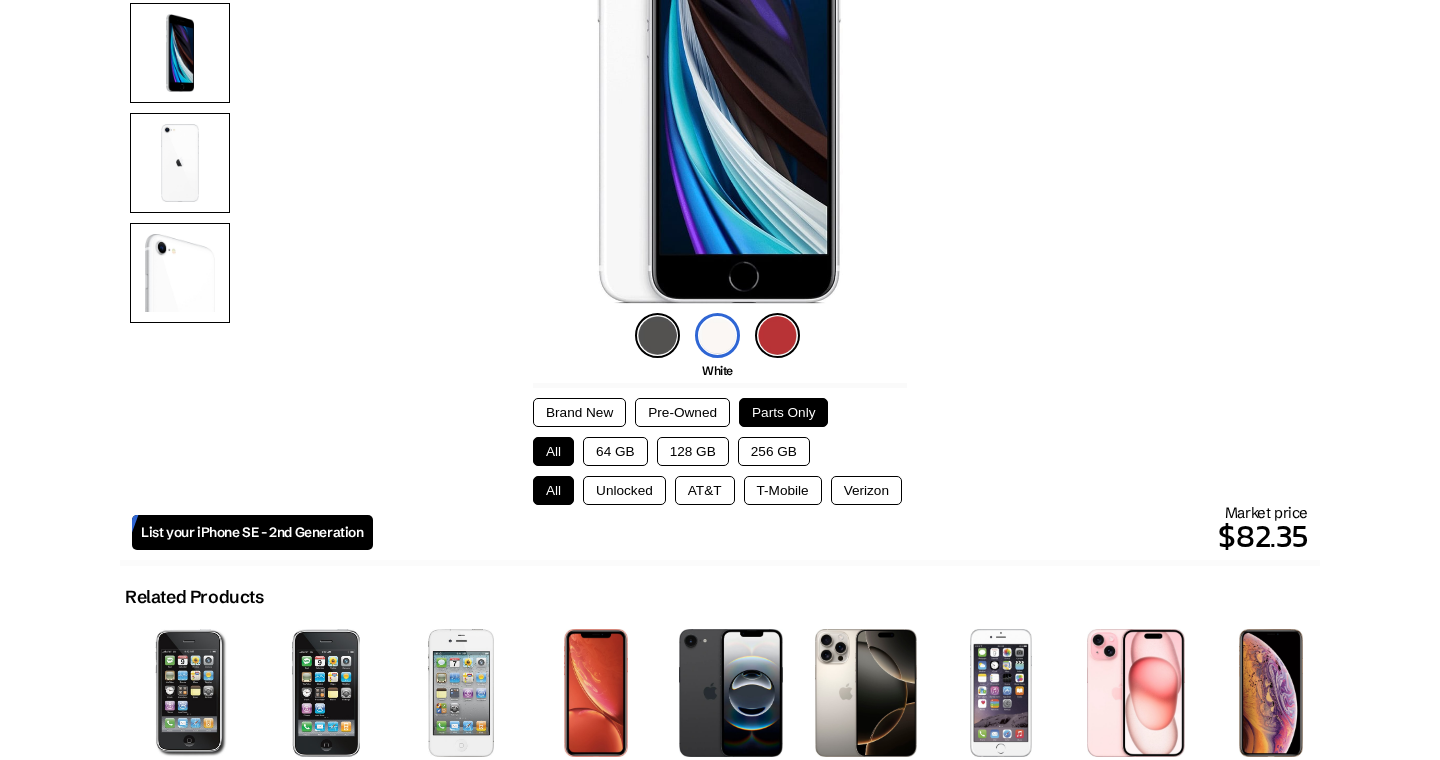 click on "Pre-Owned" at bounding box center [682, 412] 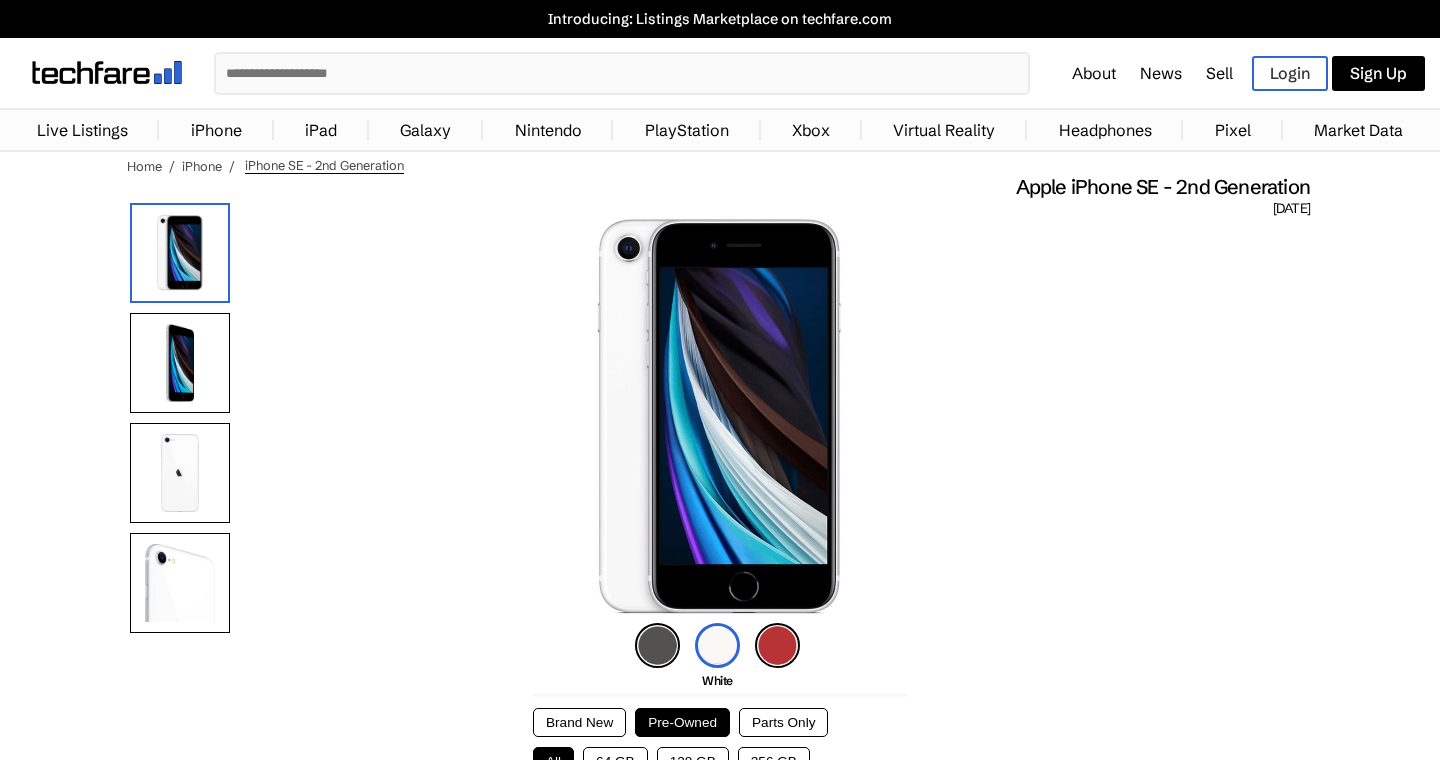 scroll, scrollTop: 0, scrollLeft: 0, axis: both 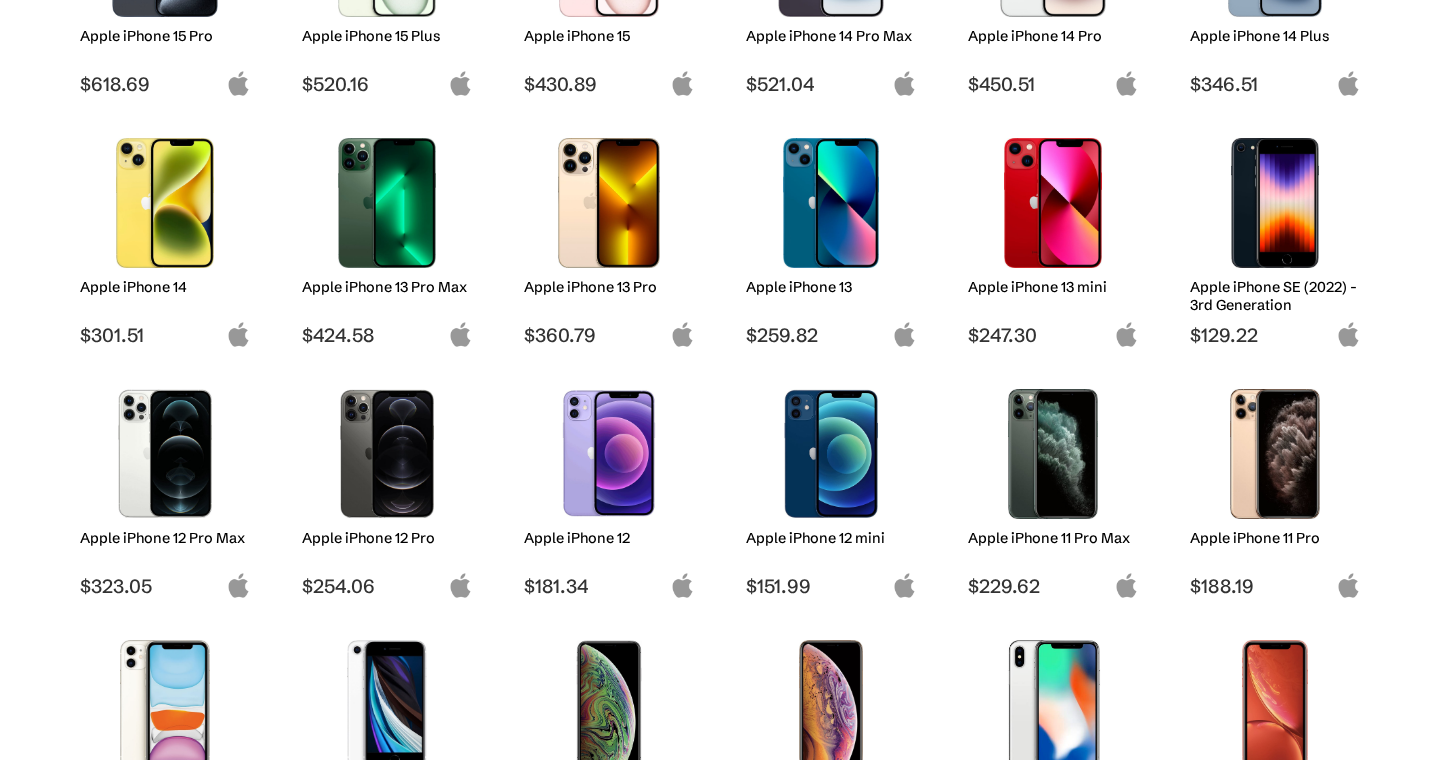click at bounding box center (1275, 203) 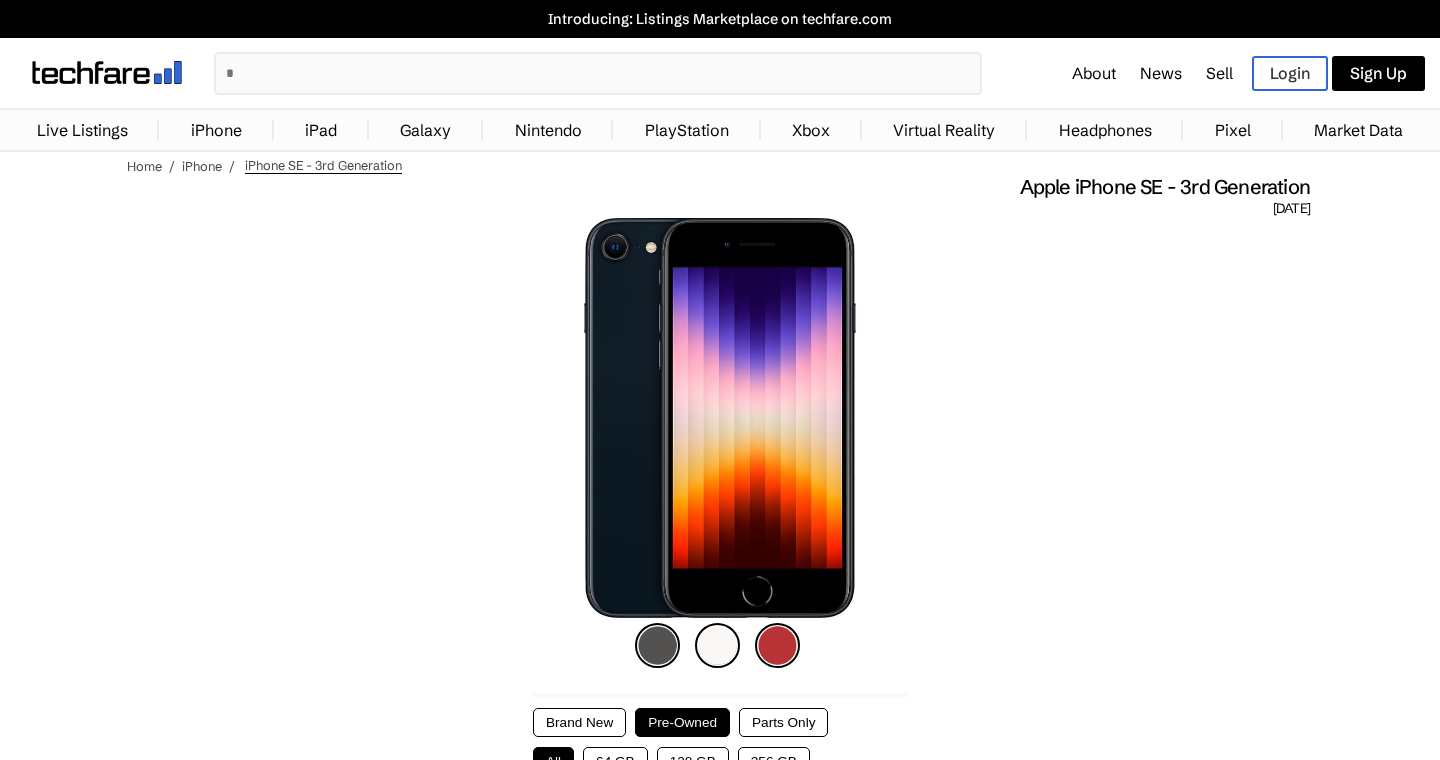 scroll, scrollTop: 0, scrollLeft: 0, axis: both 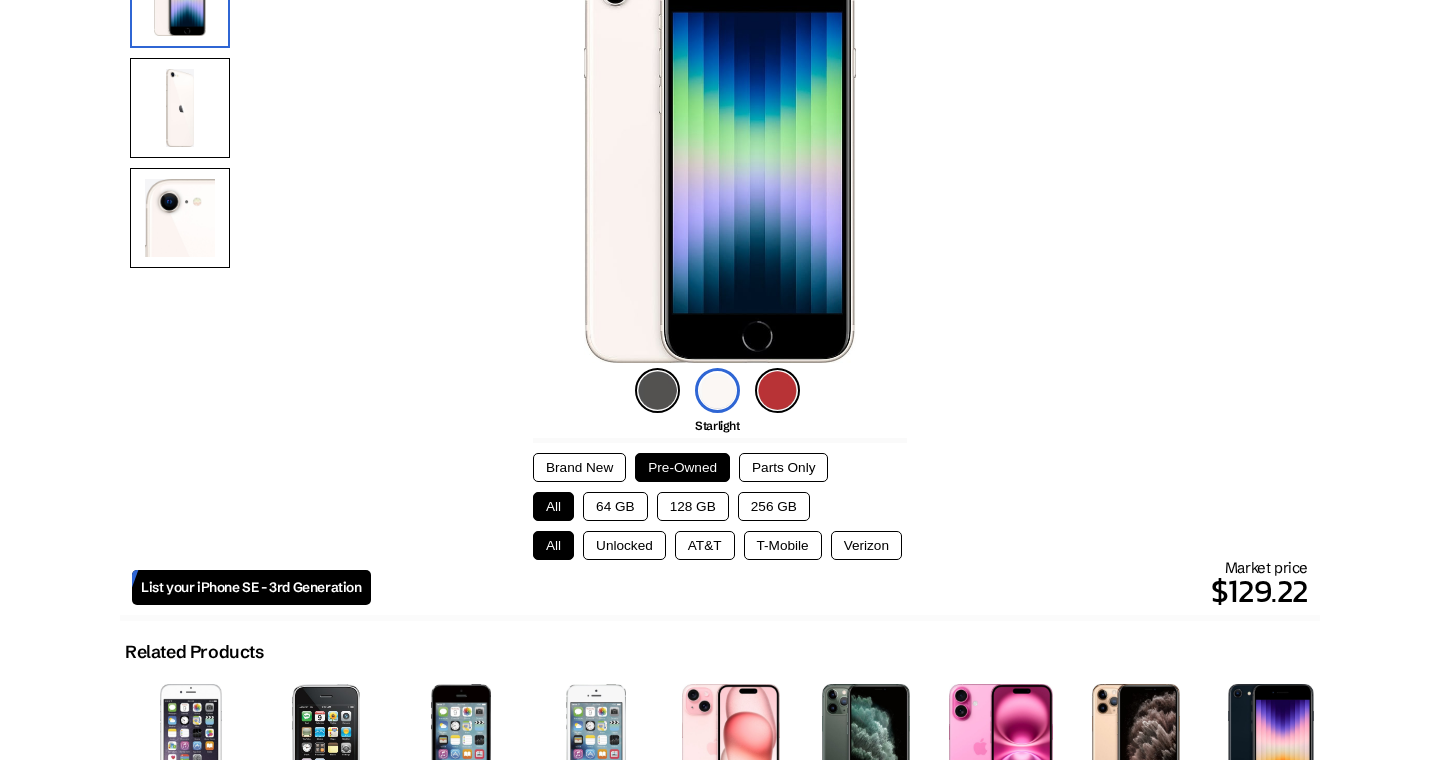 click on "Parts Only" at bounding box center (783, 467) 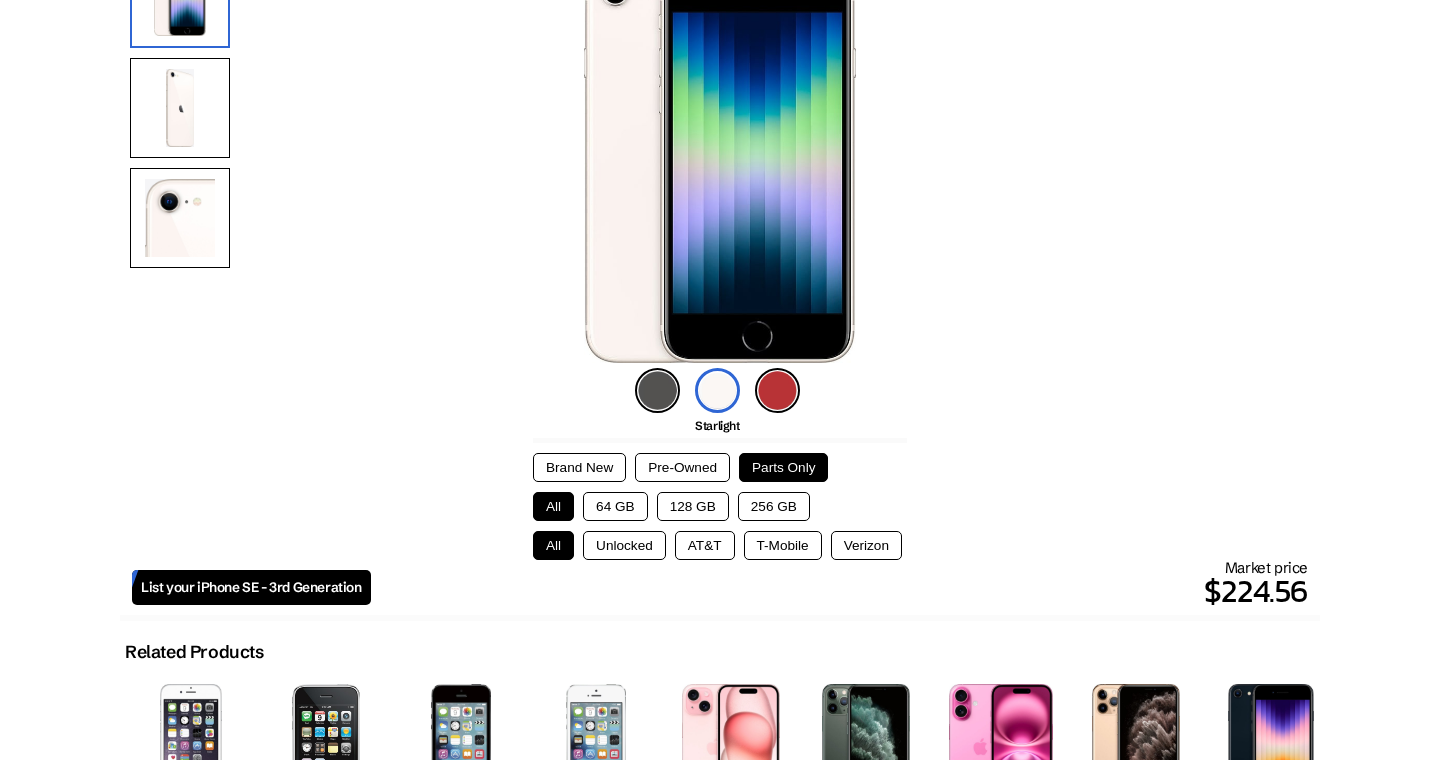 click on "64 GB" at bounding box center [615, 506] 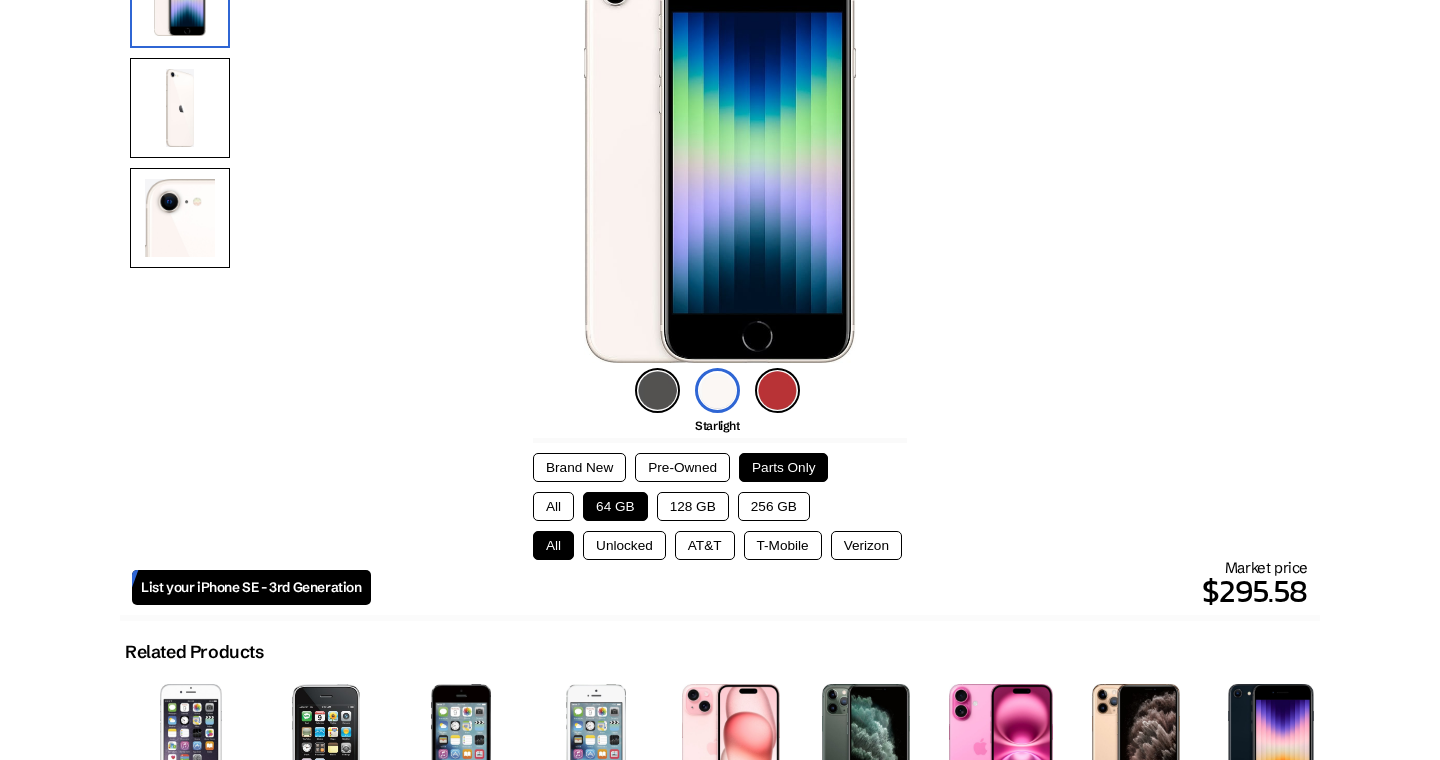 click on "Unlocked" at bounding box center (624, 545) 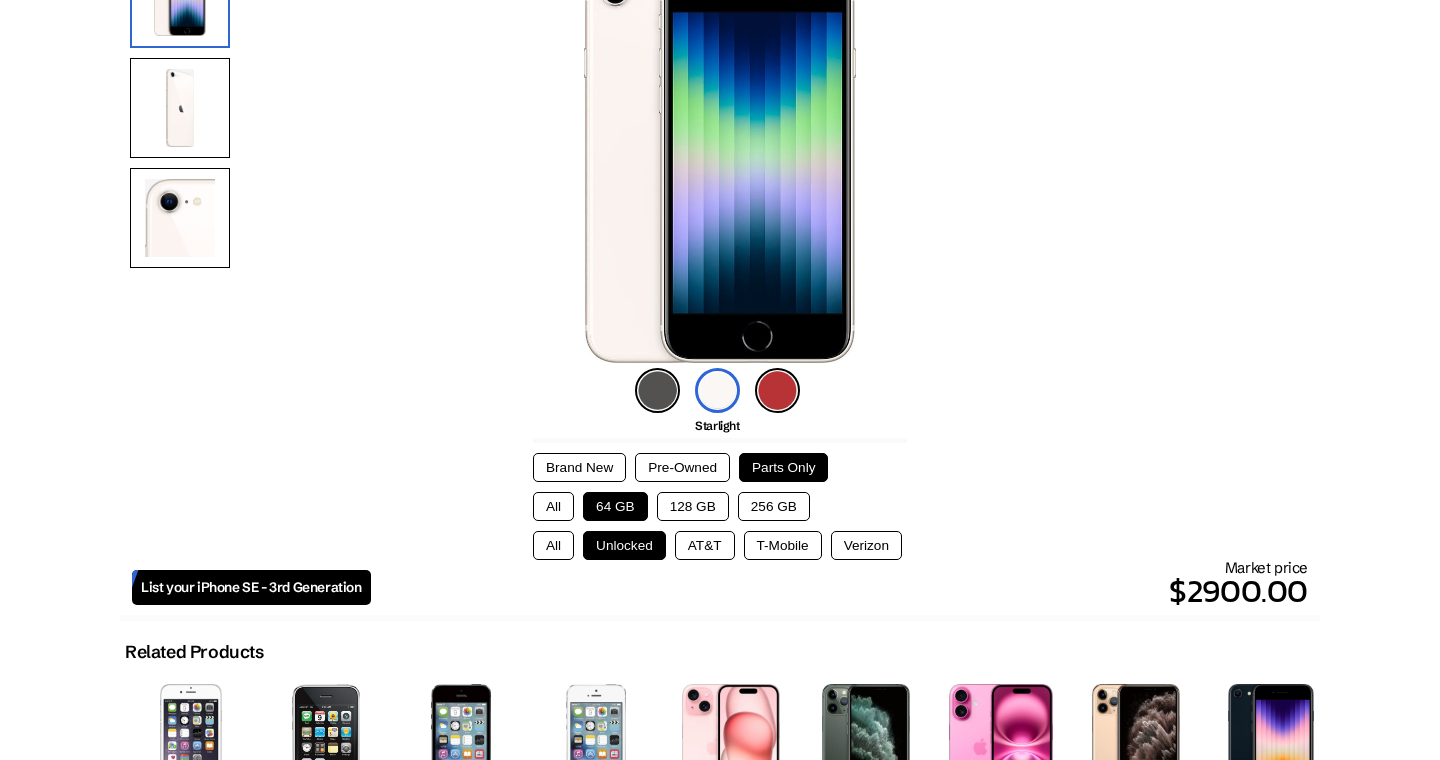 click on "Midnight
Starlight
[PRODUCT]Red" at bounding box center [720, 390] 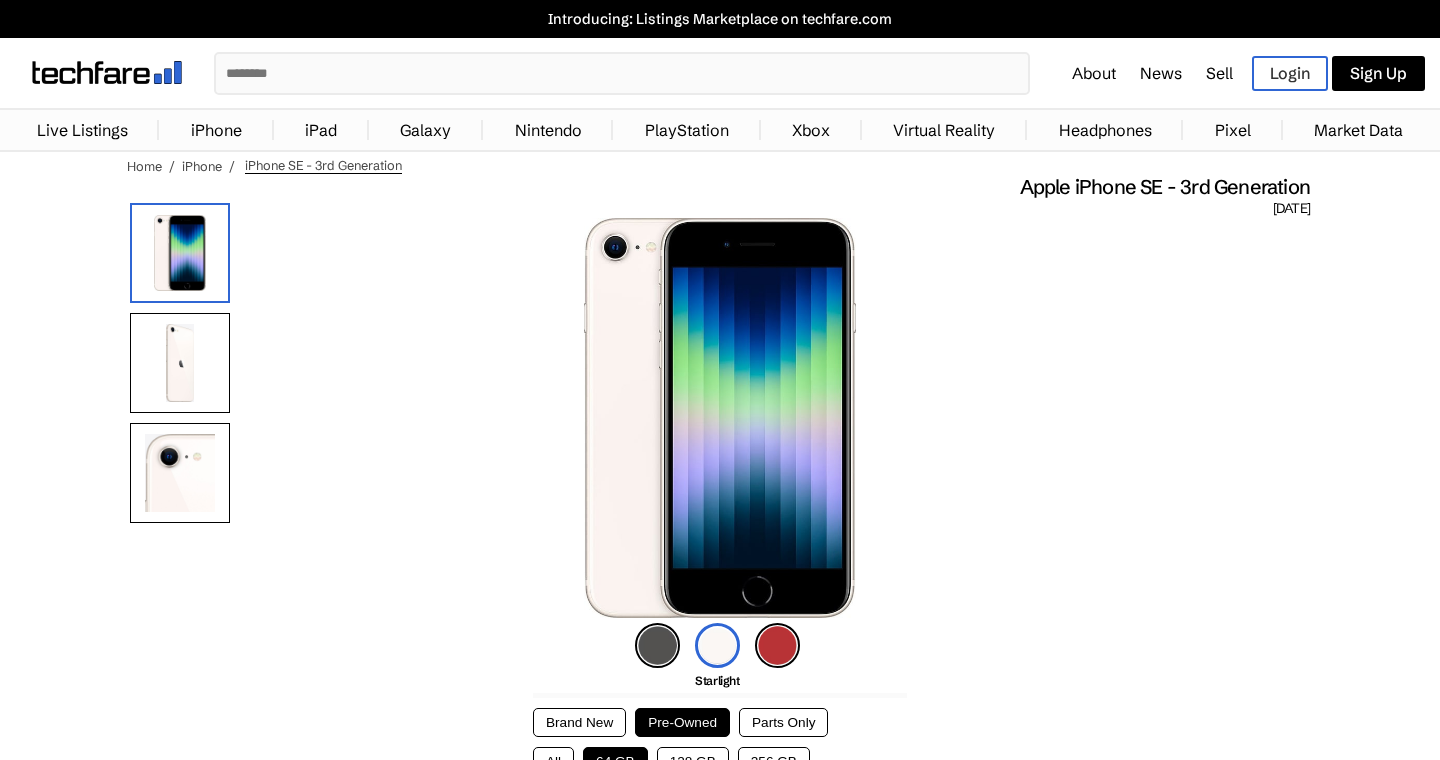 scroll, scrollTop: 0, scrollLeft: 0, axis: both 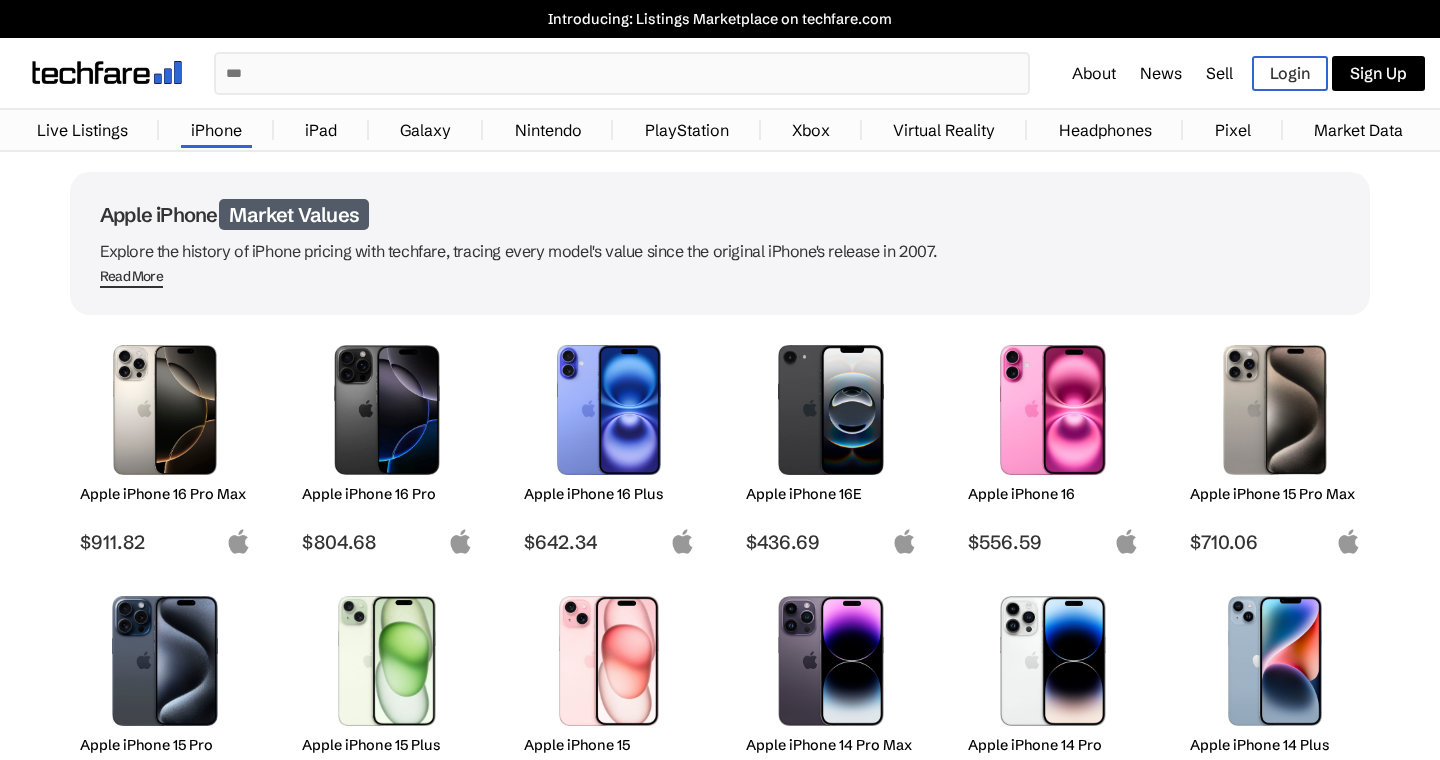 click on "iPad" at bounding box center [321, 130] 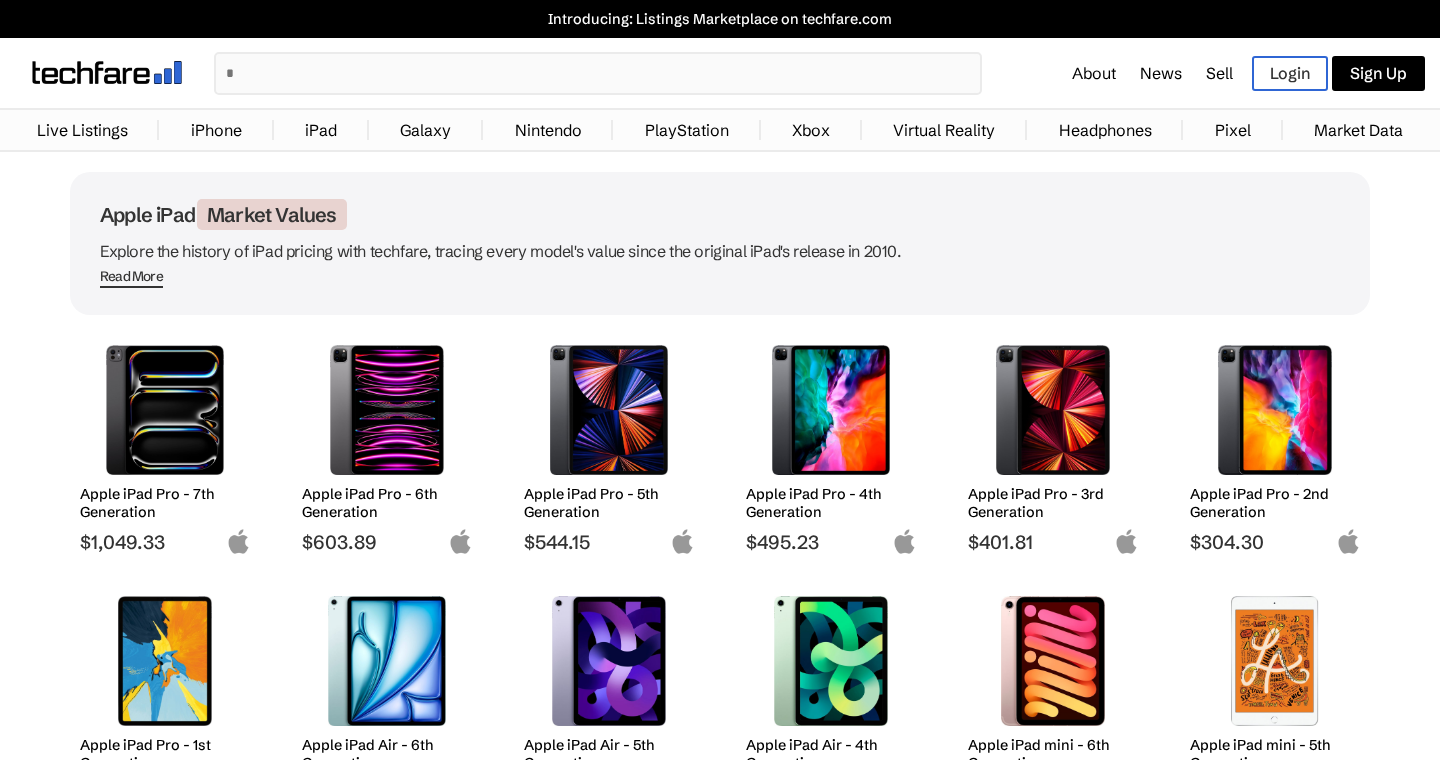 scroll, scrollTop: 0, scrollLeft: 0, axis: both 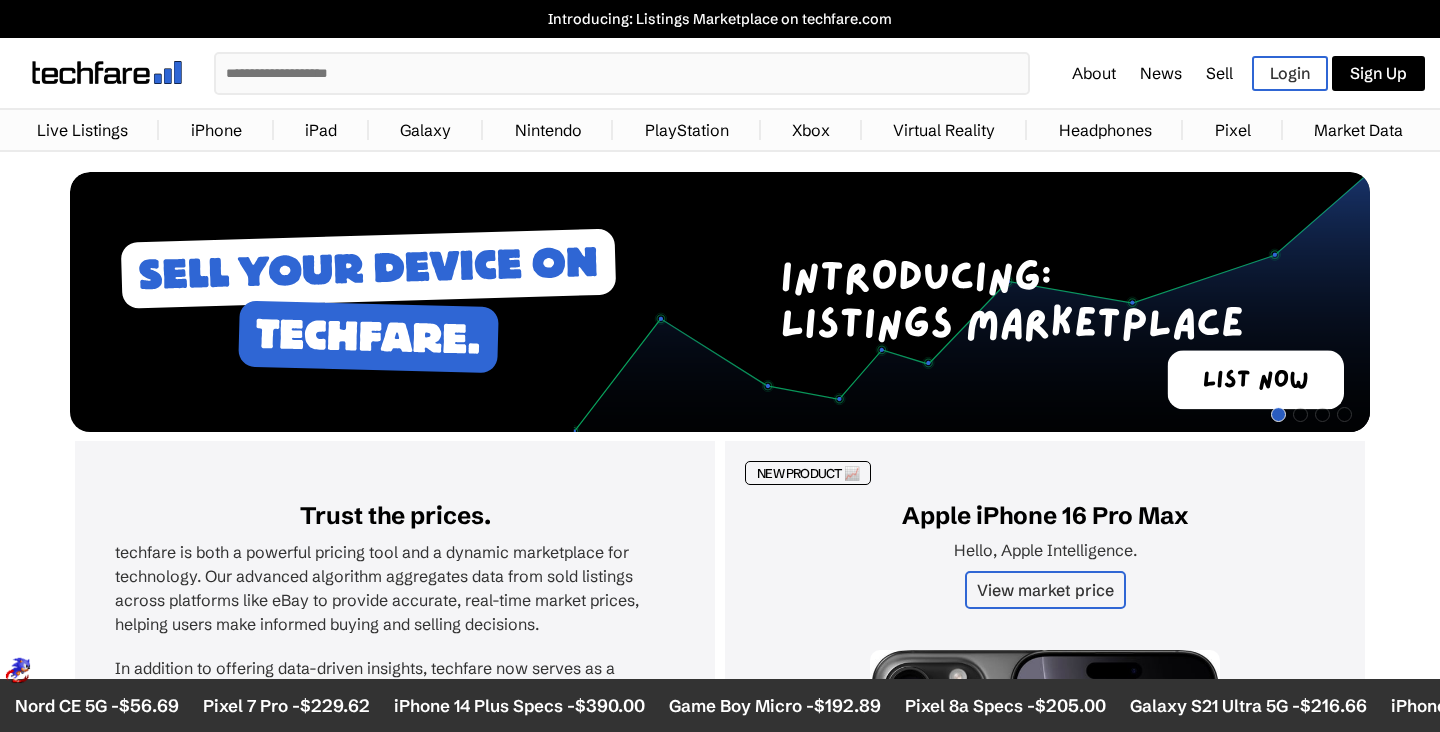 click on "iPhone" at bounding box center [216, 130] 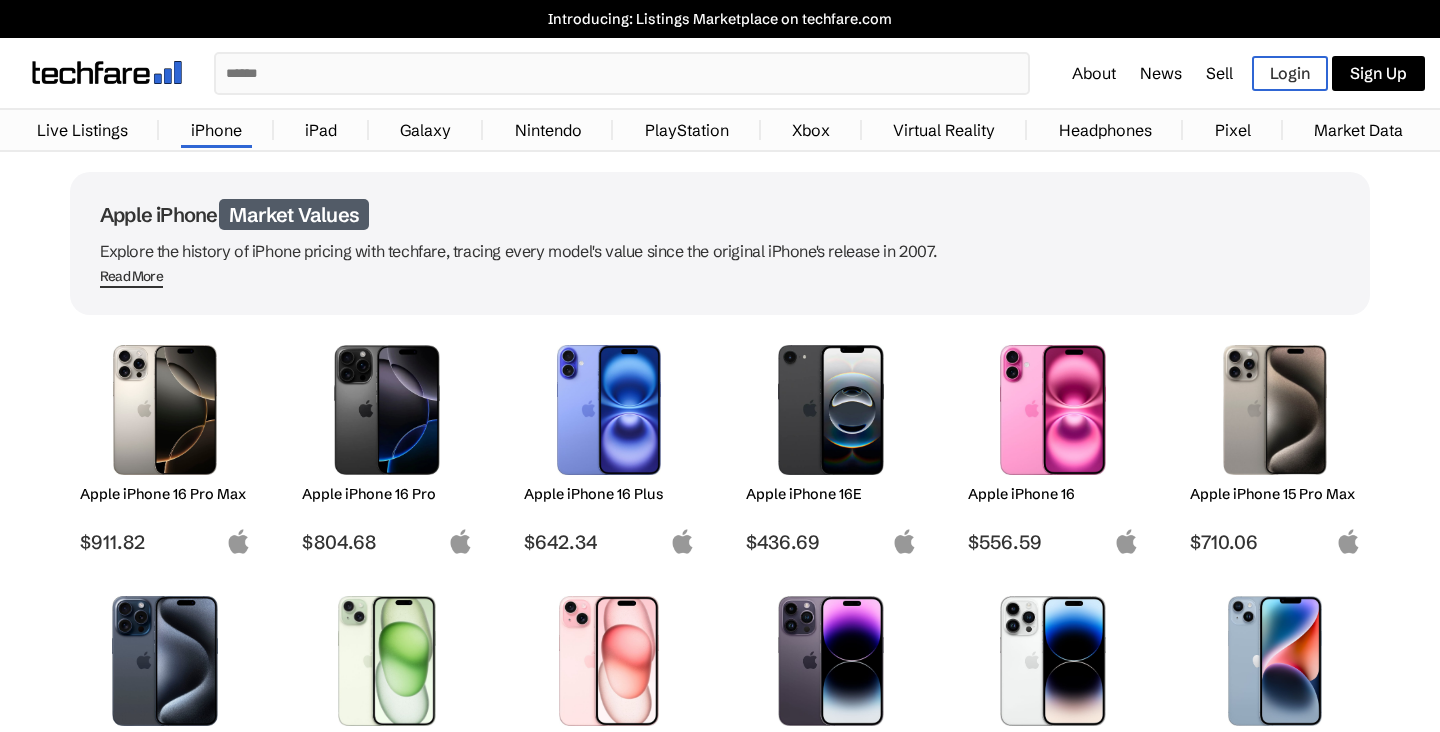 scroll, scrollTop: 0, scrollLeft: 0, axis: both 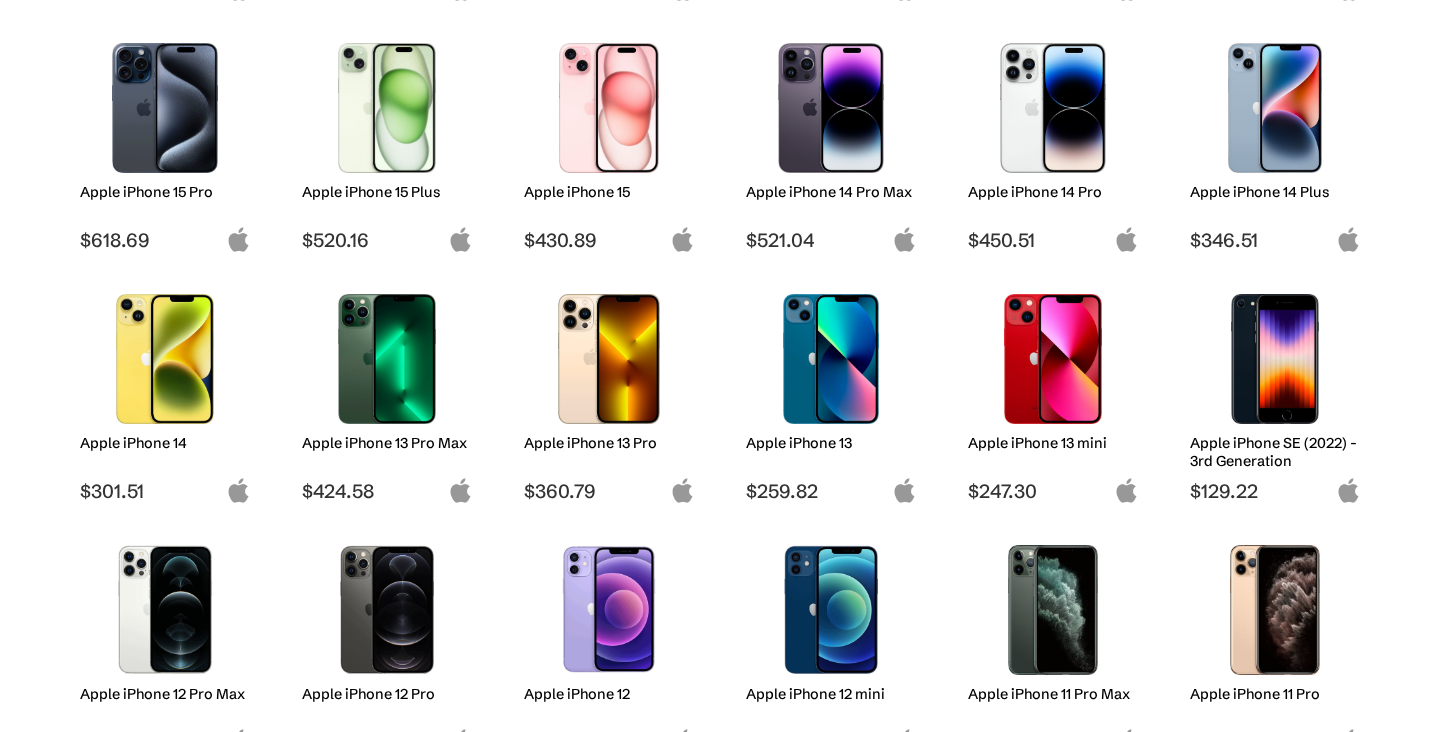 click at bounding box center [165, 359] 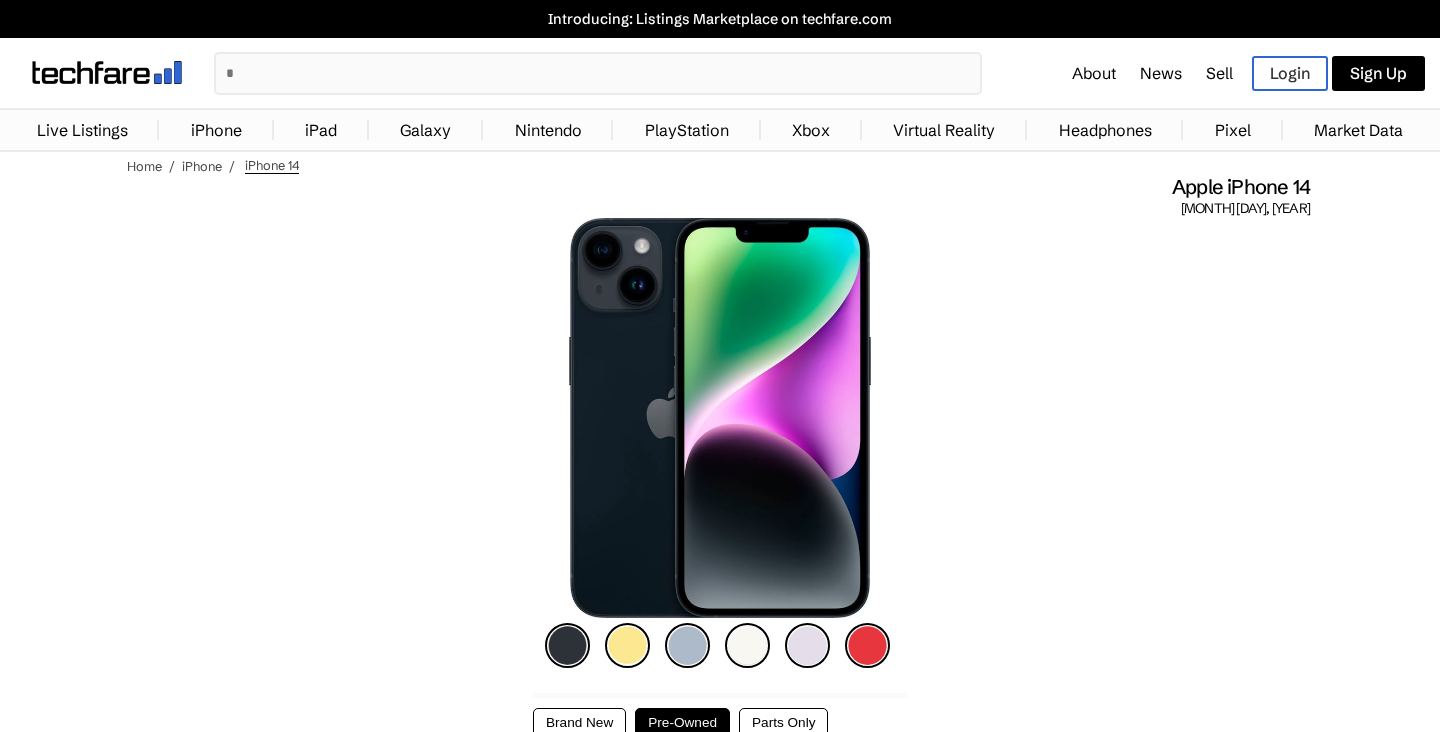 scroll, scrollTop: 0, scrollLeft: 0, axis: both 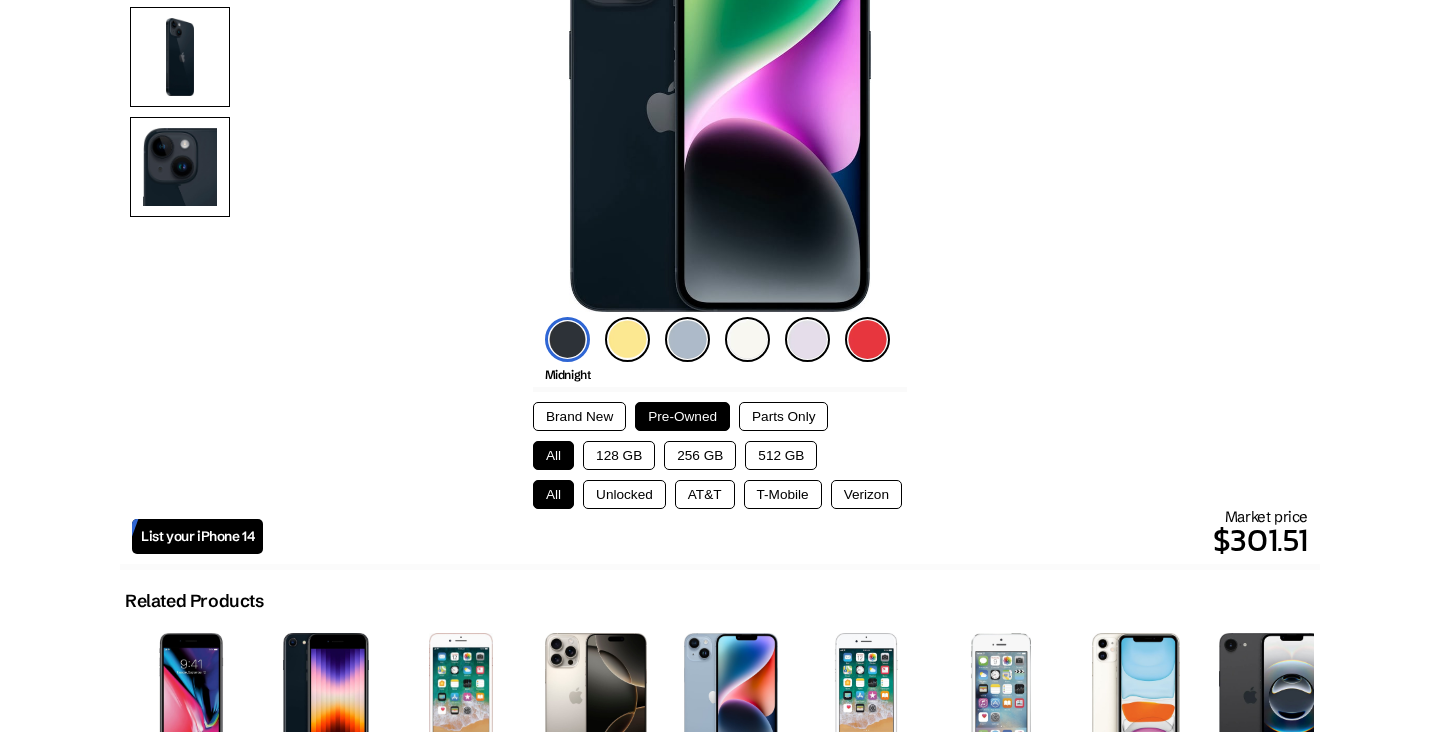 click on "128 GB" at bounding box center (619, 455) 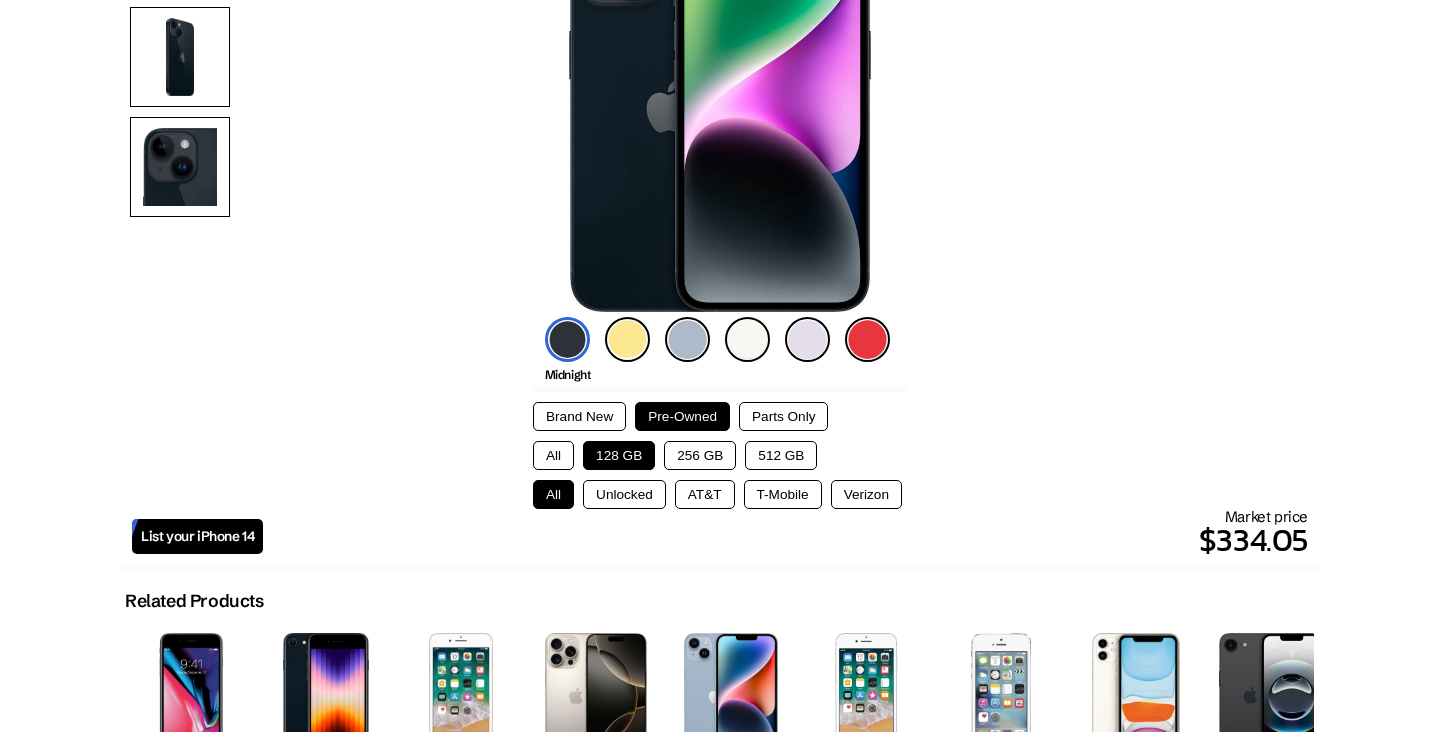 click on "Unlocked" at bounding box center [624, 494] 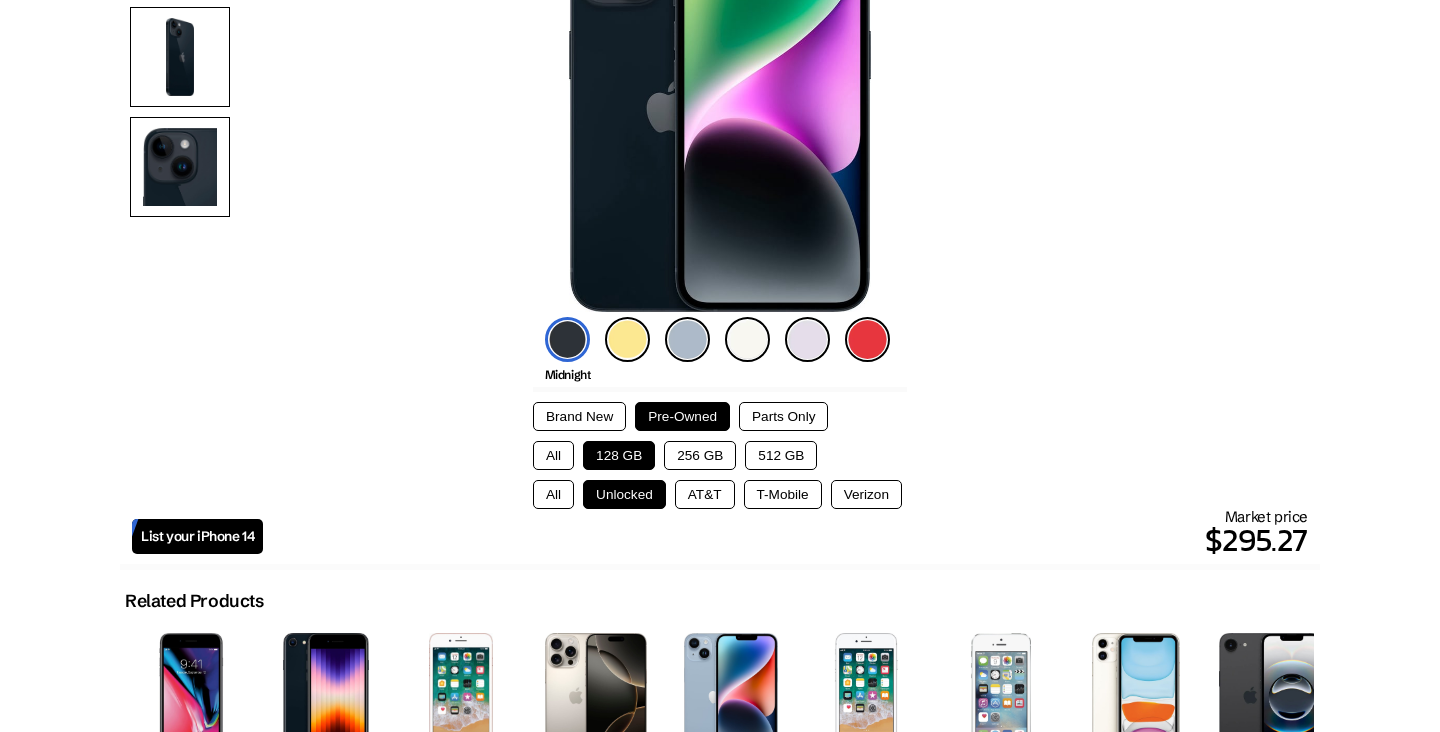 click on "Parts Only" at bounding box center [783, 416] 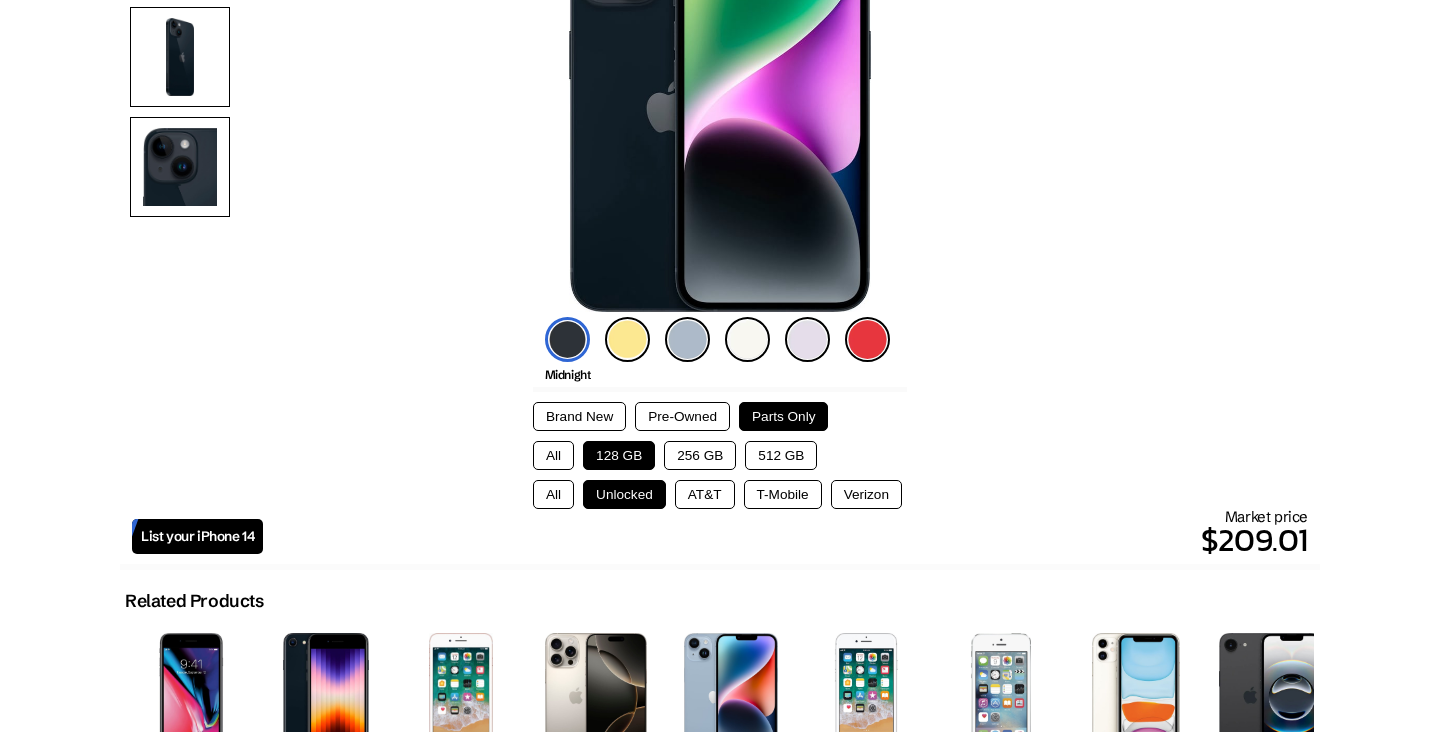 click on "Pre-Owned" at bounding box center (682, 416) 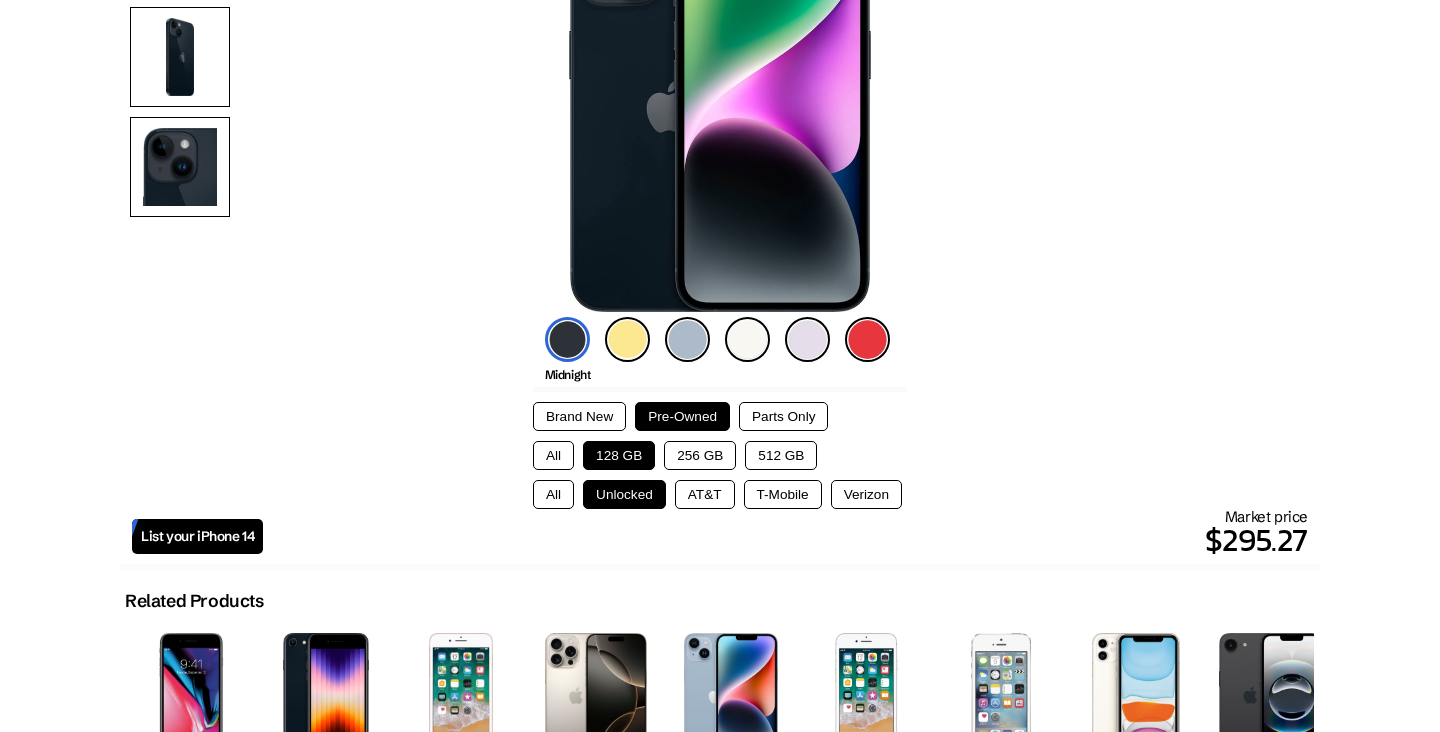 click on "Parts Only" at bounding box center (783, 416) 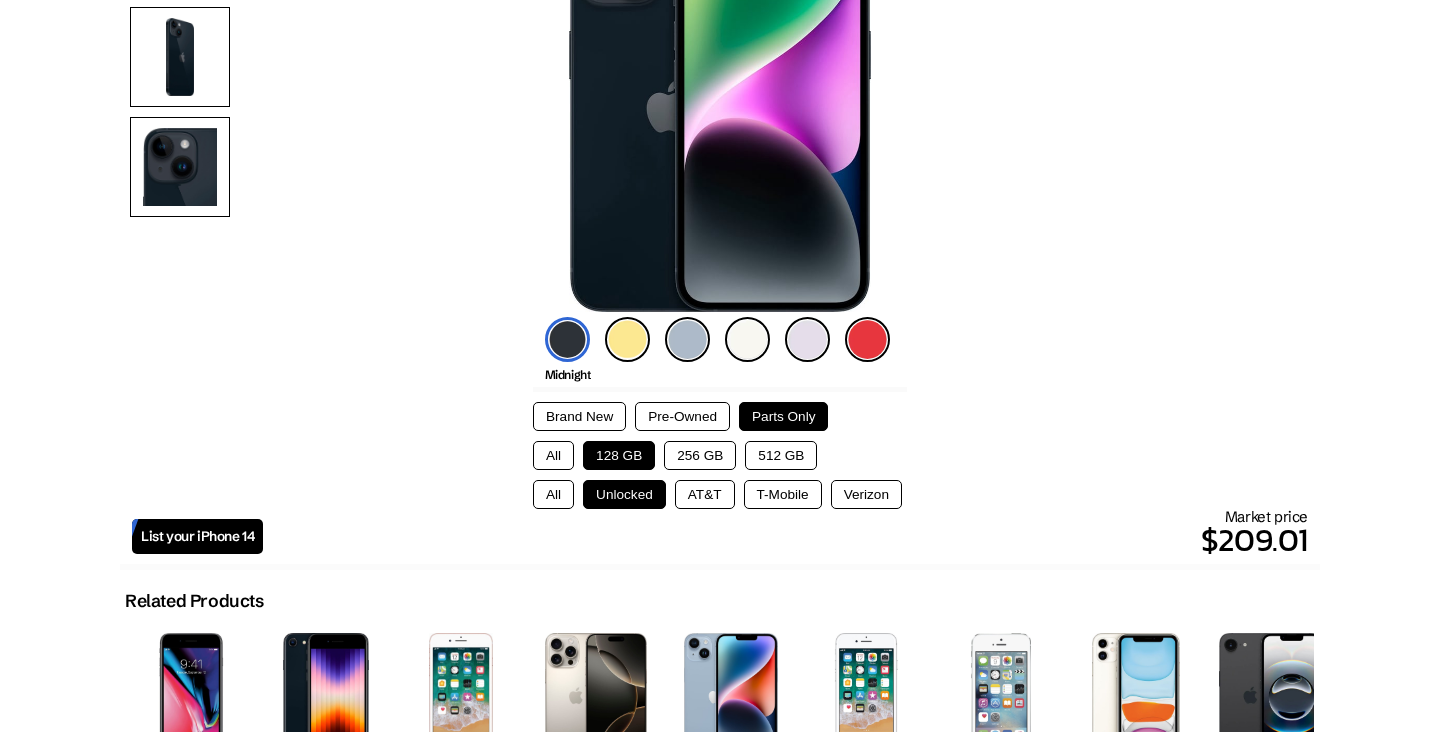 click on "Pre-Owned" at bounding box center (682, 416) 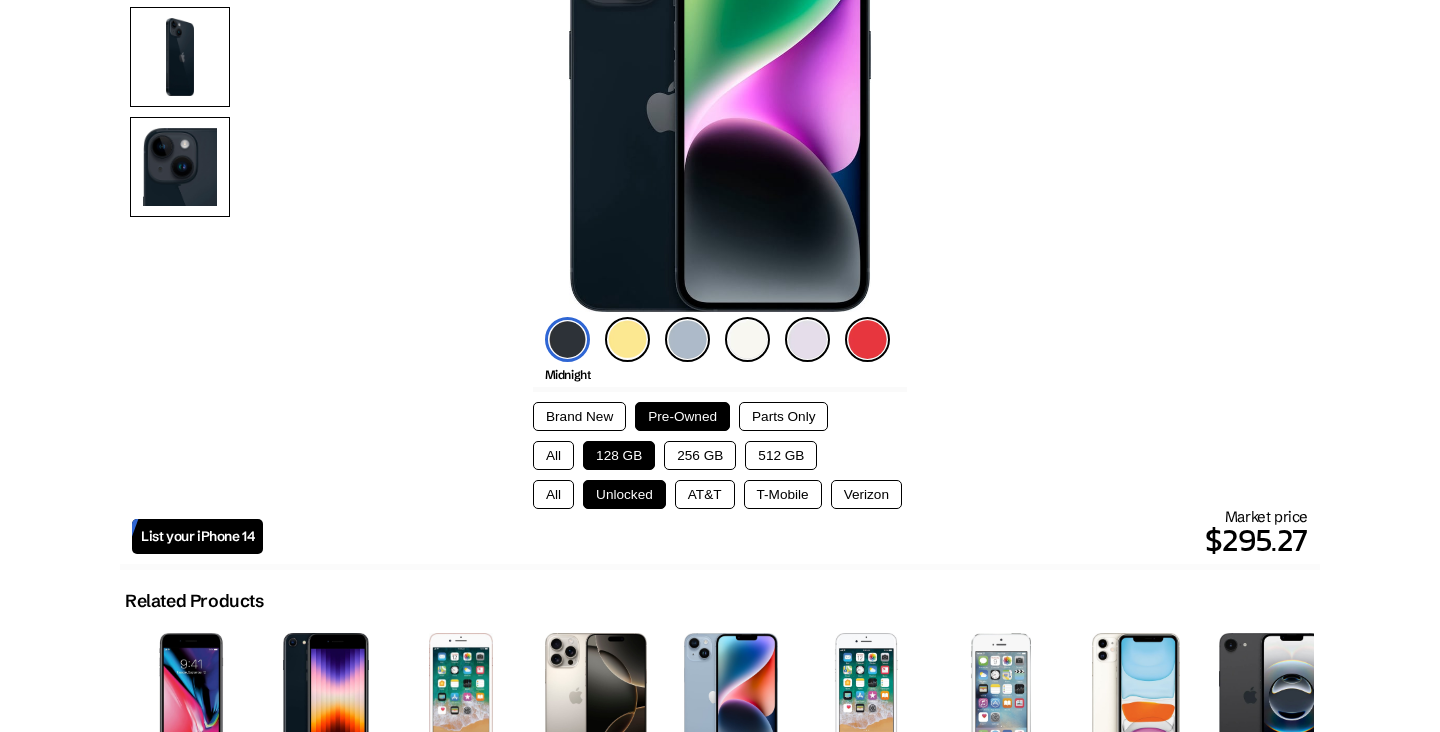 click on "Brand New" at bounding box center [579, 416] 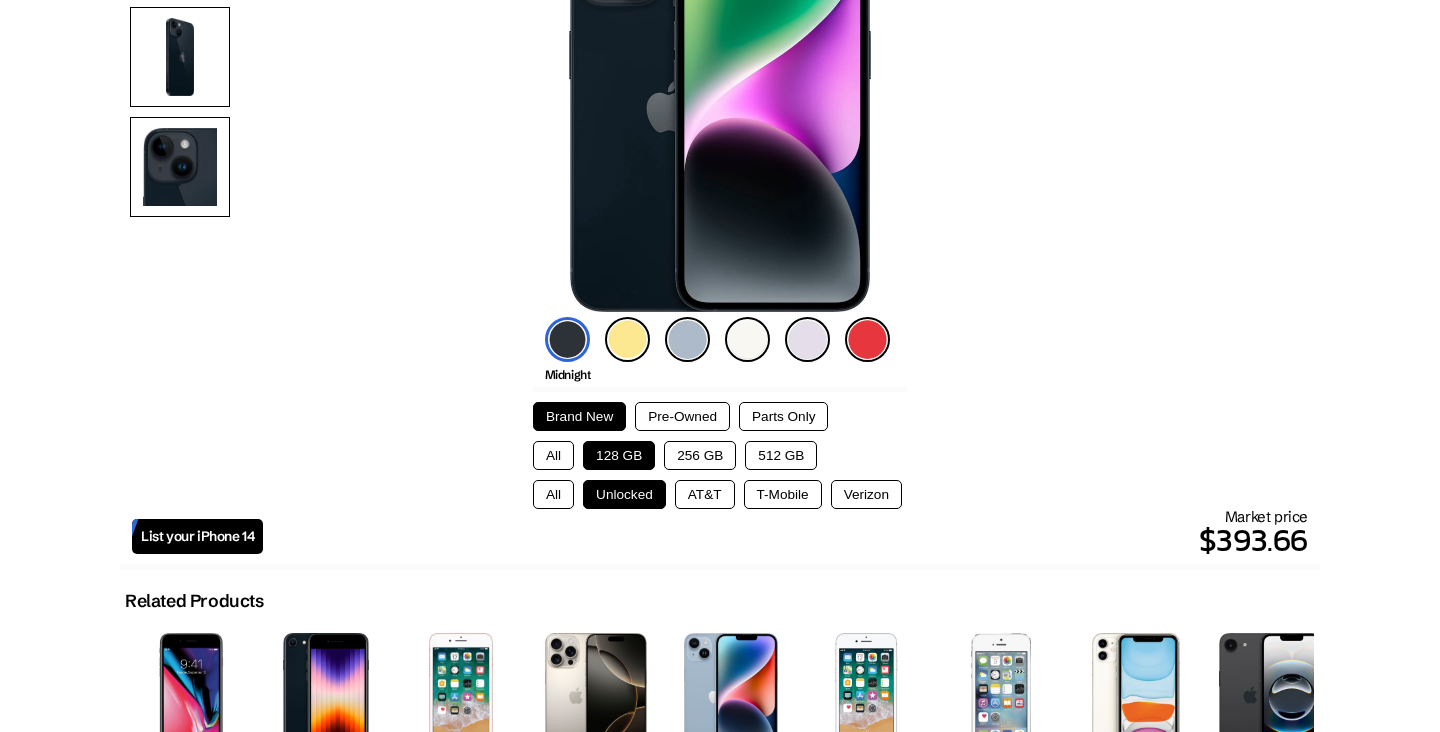 click on "Pre-Owned" at bounding box center [682, 416] 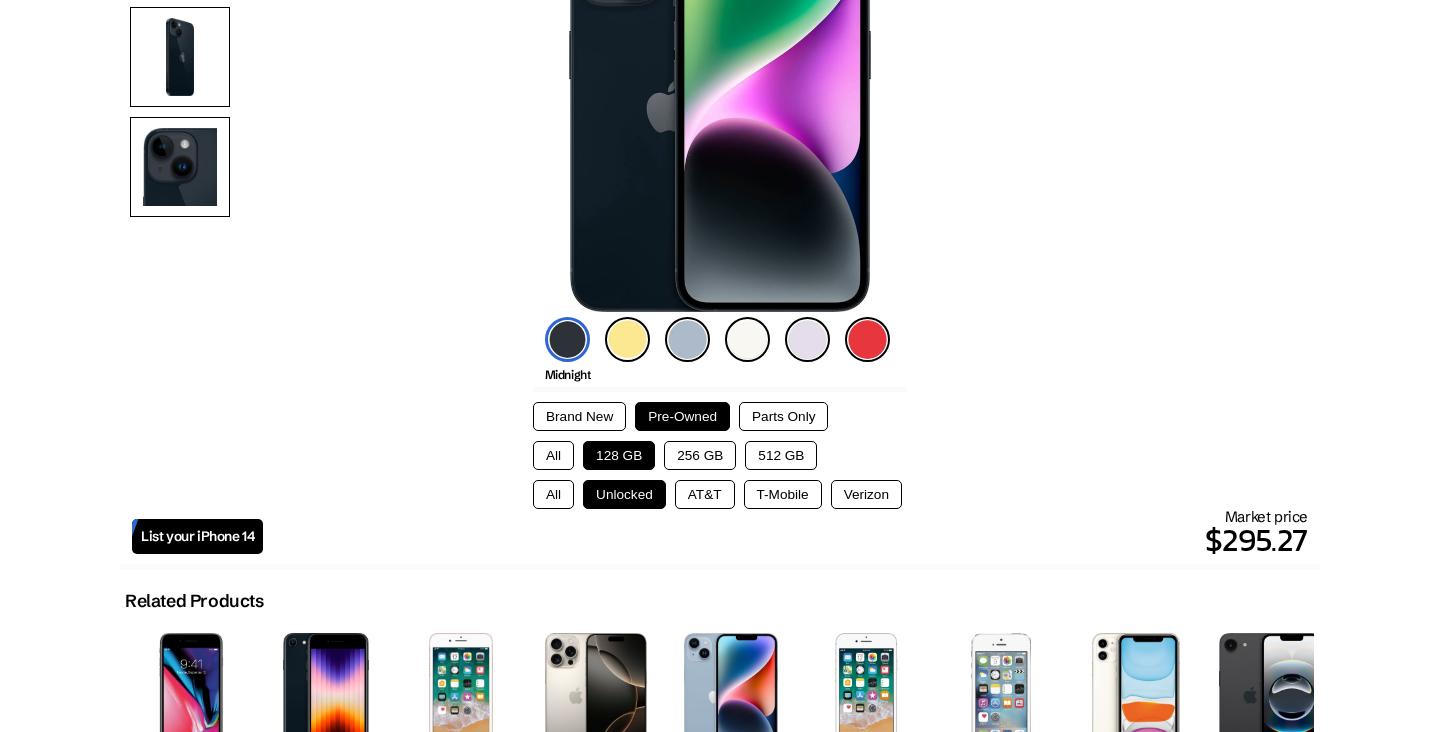 click on "Parts Only" at bounding box center [783, 416] 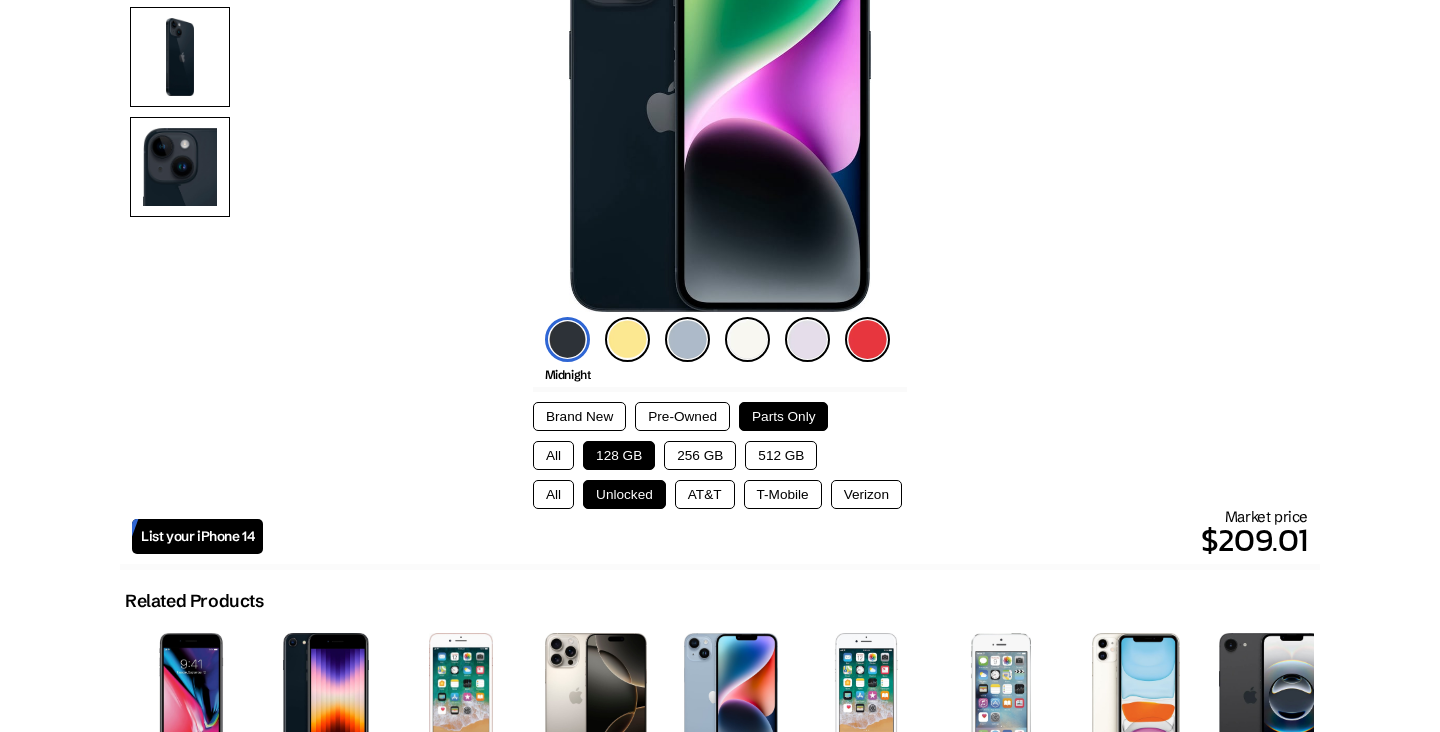 click on "Brand New
Pre-Owned
Parts Only
All
128 GB
256 GB
512 GB
All
Unlocked
AT&T
T-Mobile
Verizon" at bounding box center [720, 448] 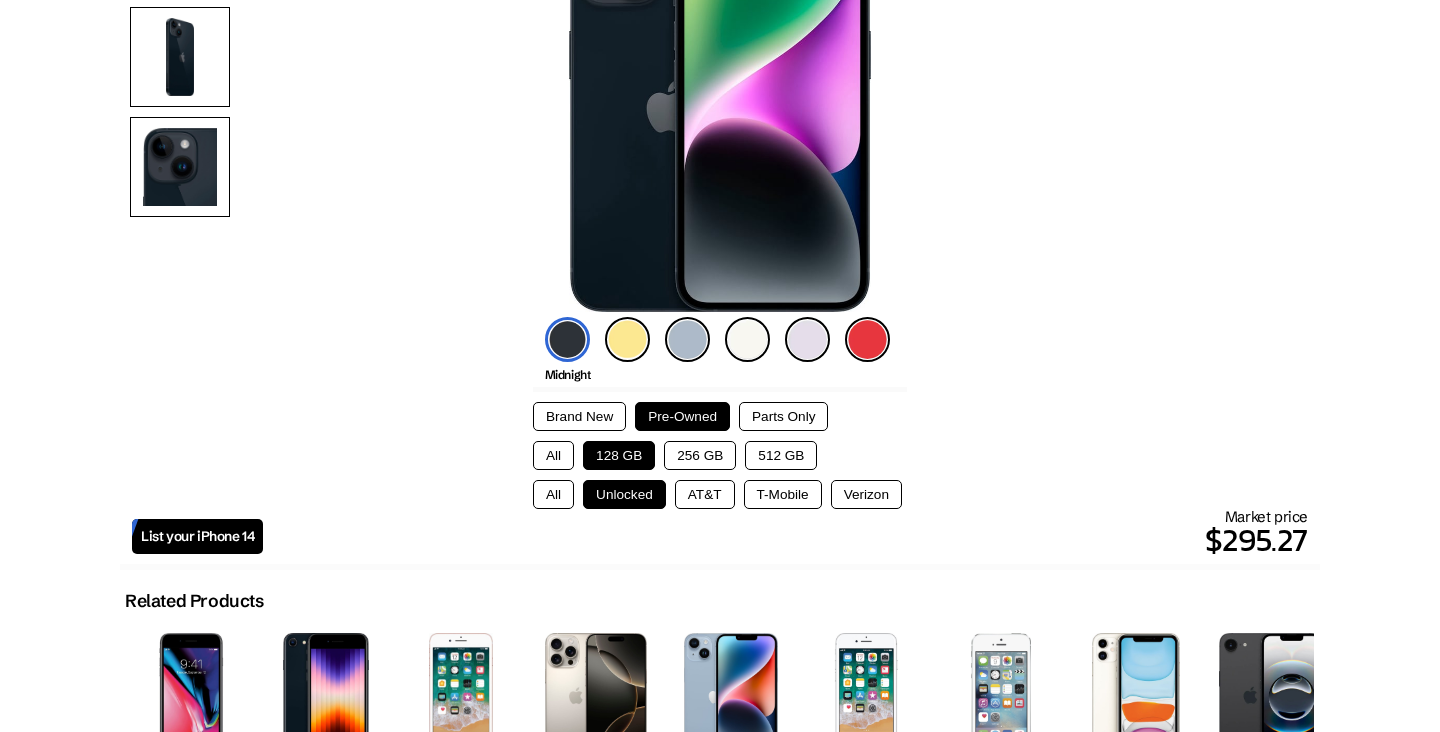 click on "Parts Only" at bounding box center [783, 416] 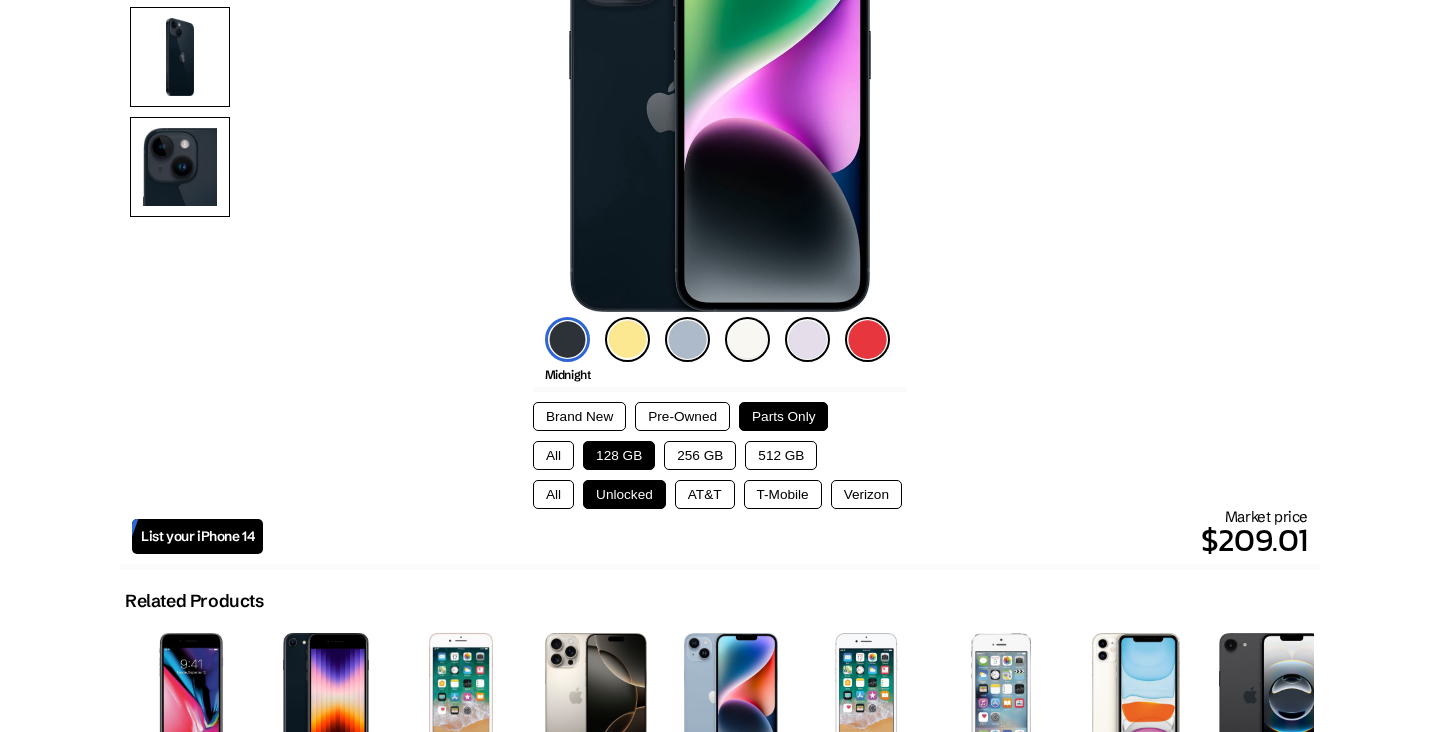 click on "Pre-Owned" at bounding box center [682, 416] 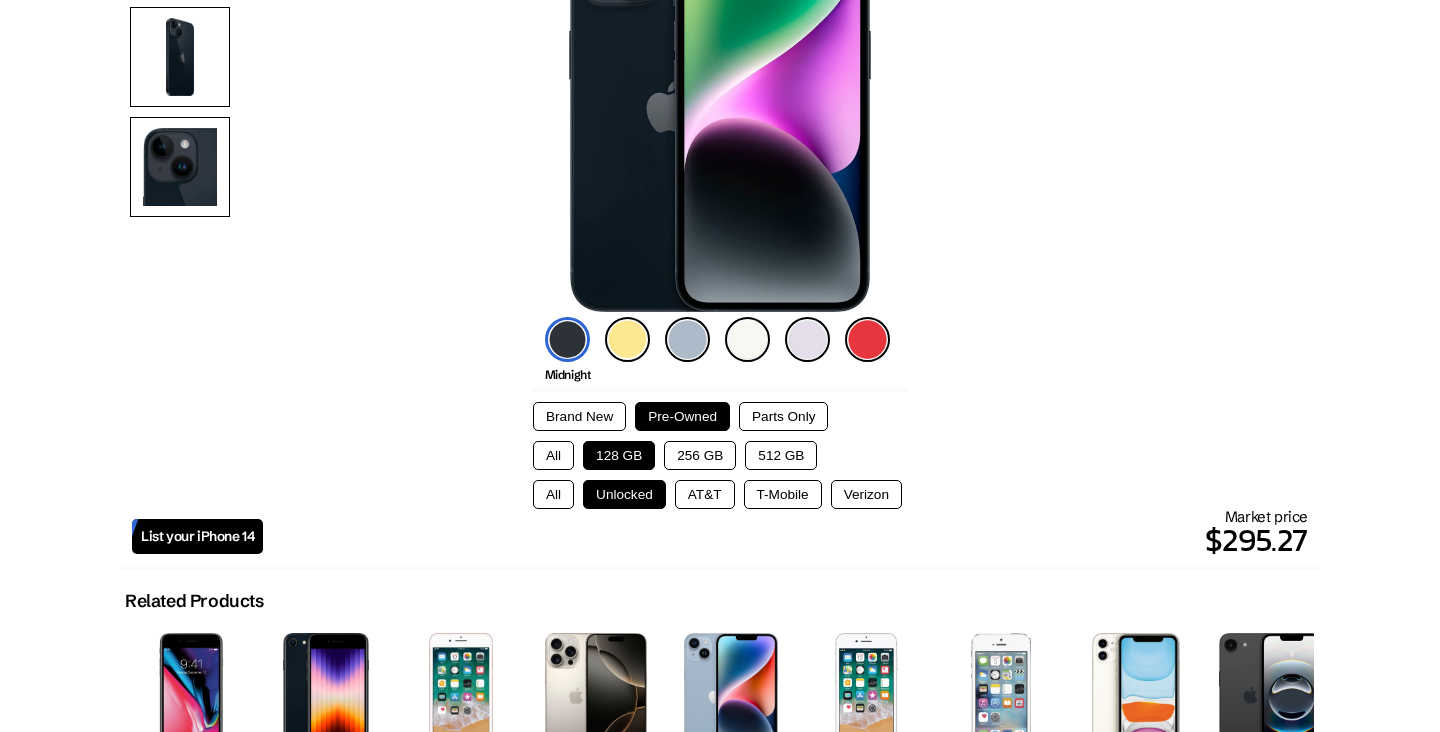 click on "Brand New" at bounding box center [579, 416] 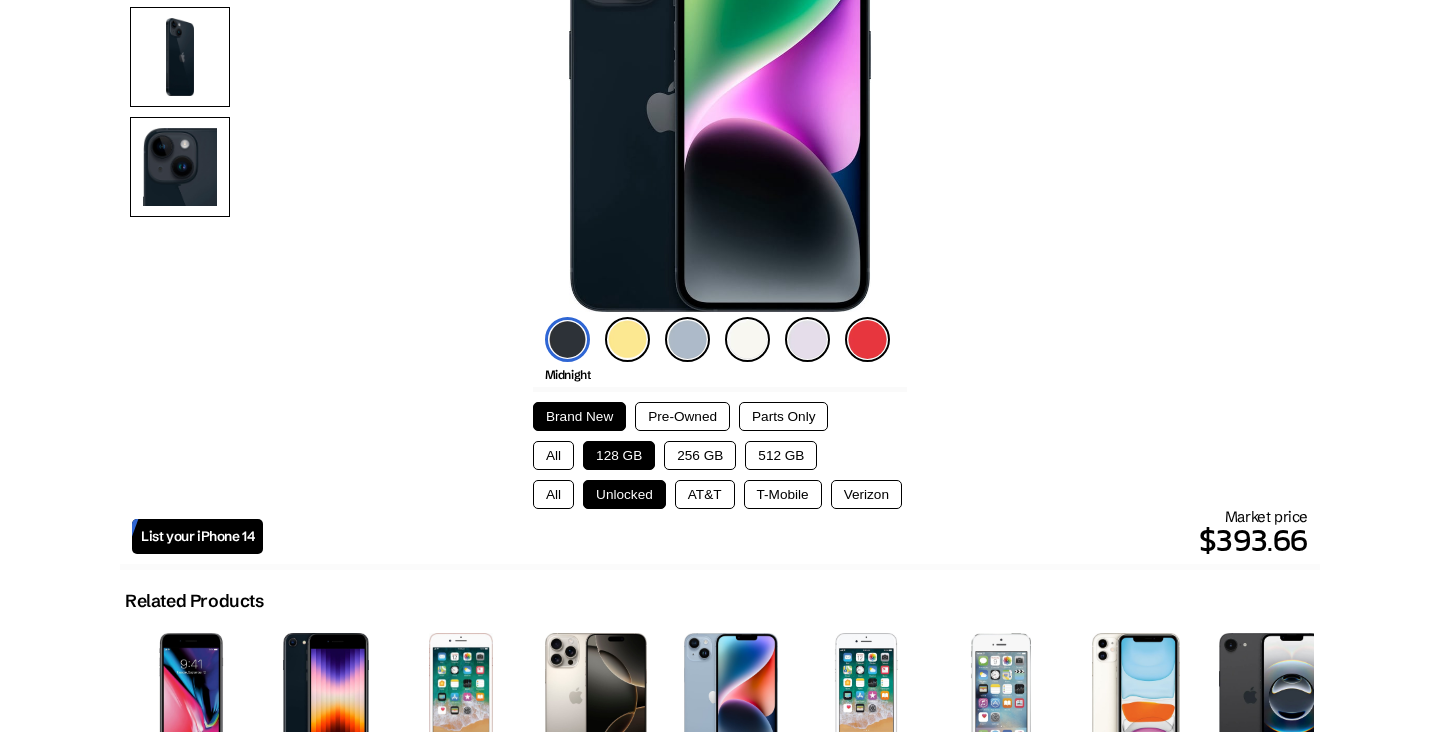 click on "Pre-Owned" at bounding box center (682, 416) 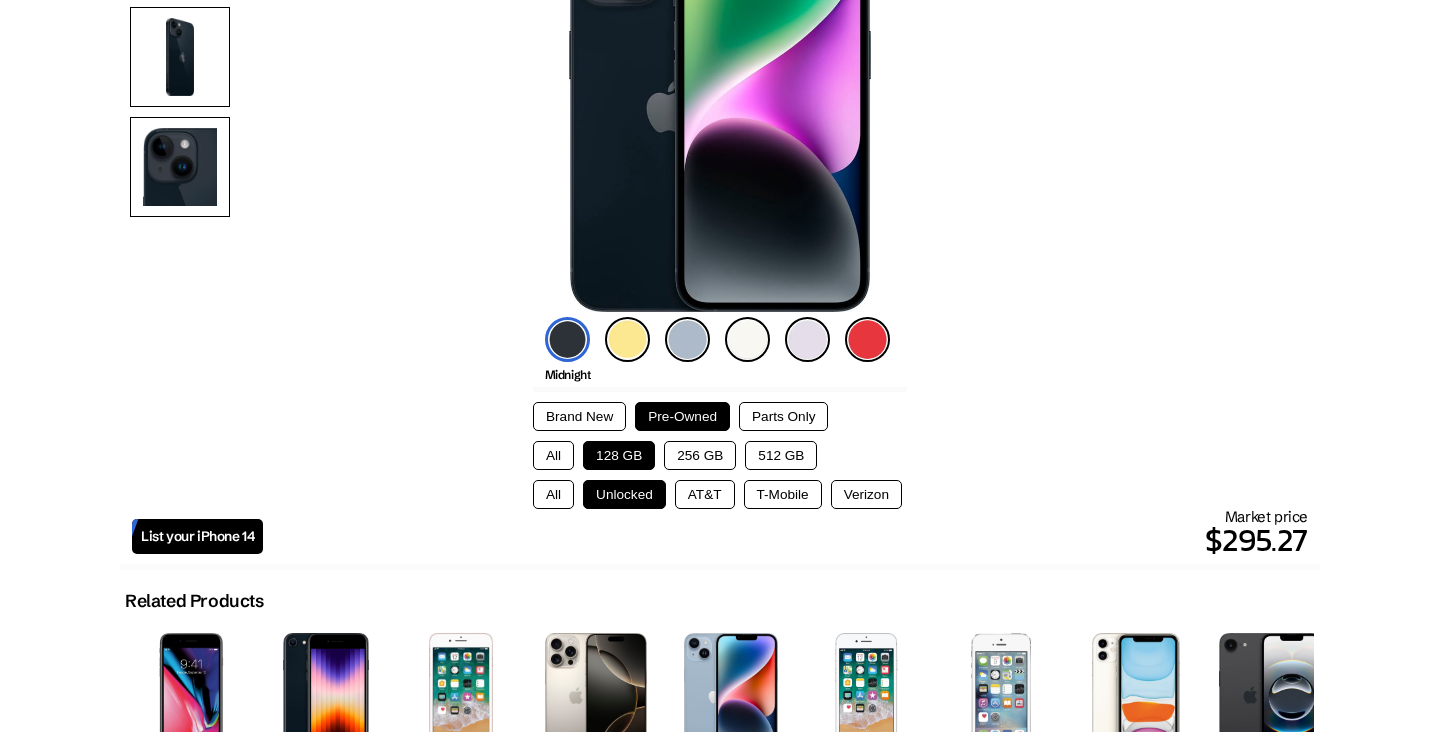 click on "Parts Only" at bounding box center [783, 416] 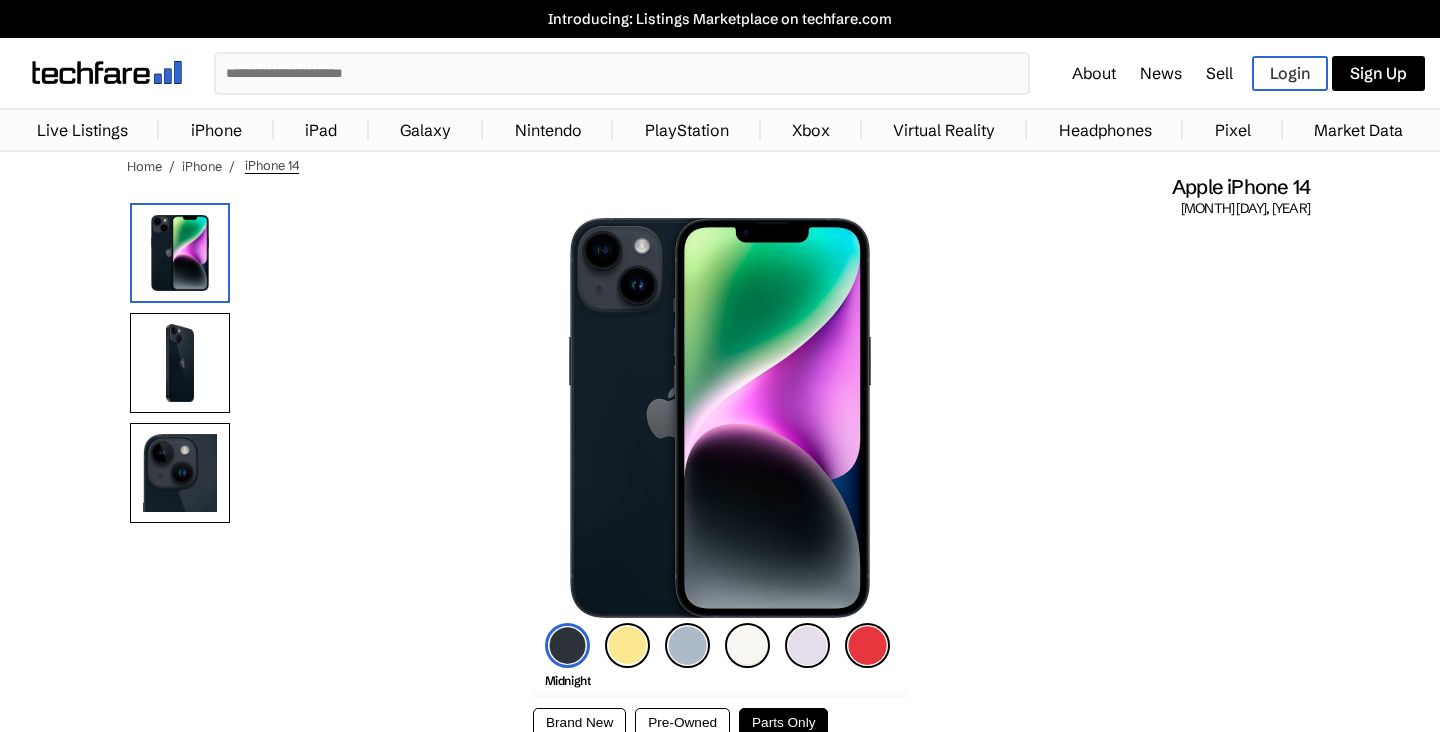 scroll, scrollTop: 0, scrollLeft: 0, axis: both 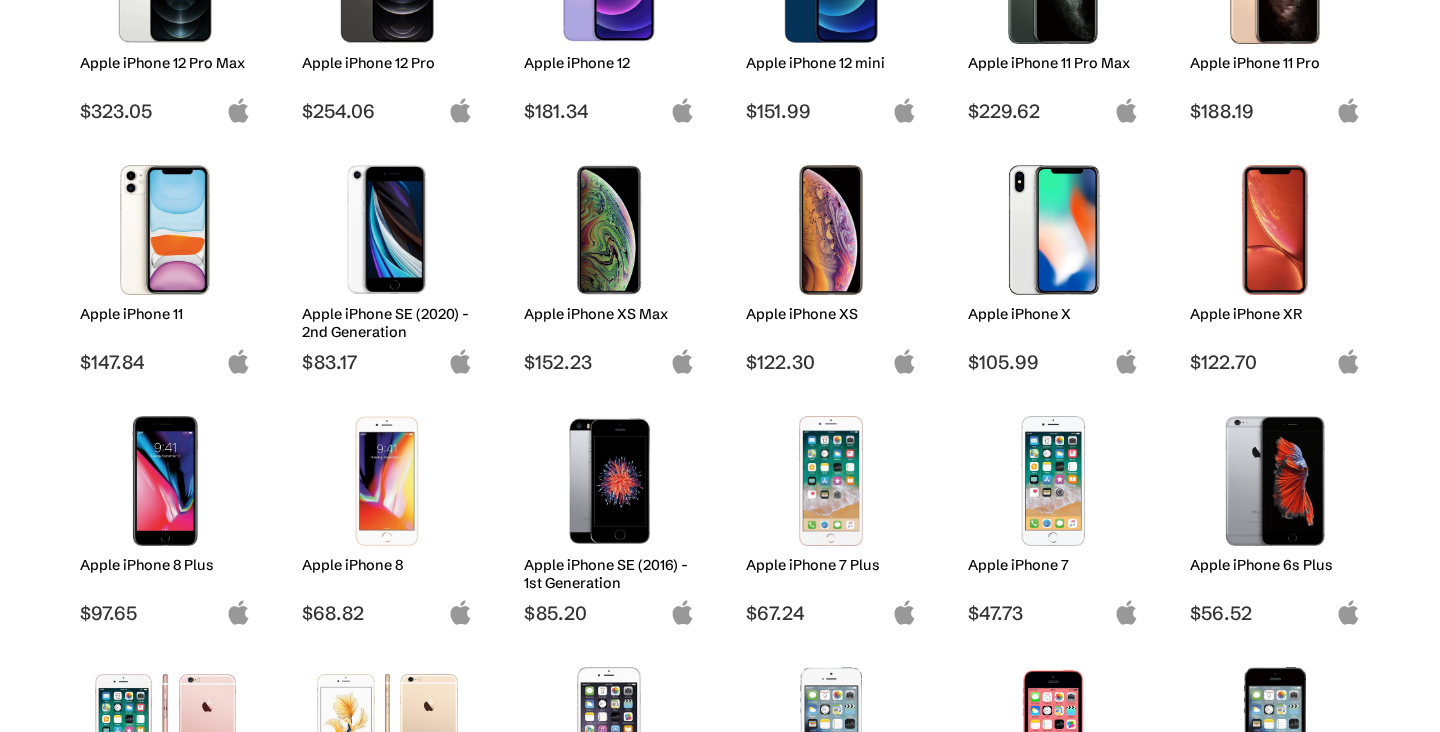 click at bounding box center [165, 481] 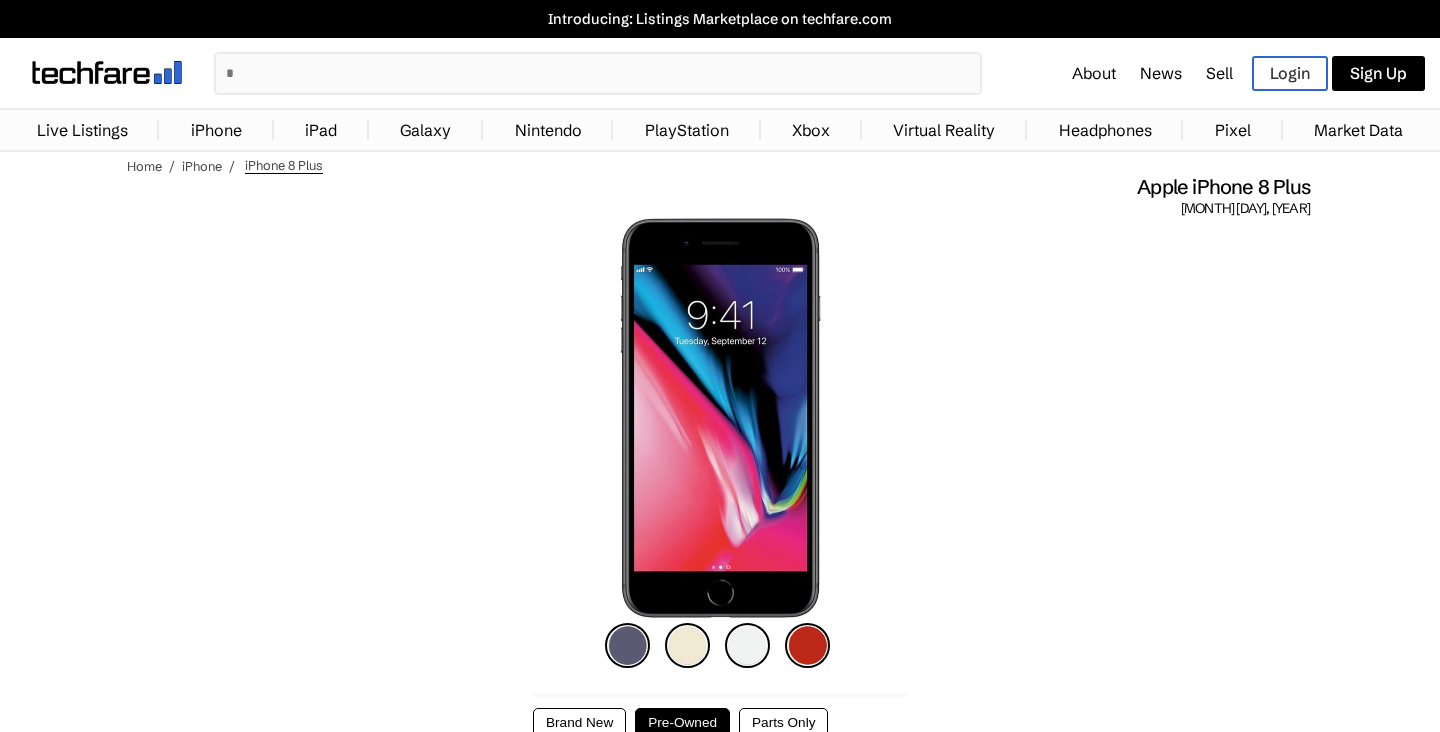 scroll, scrollTop: 0, scrollLeft: 0, axis: both 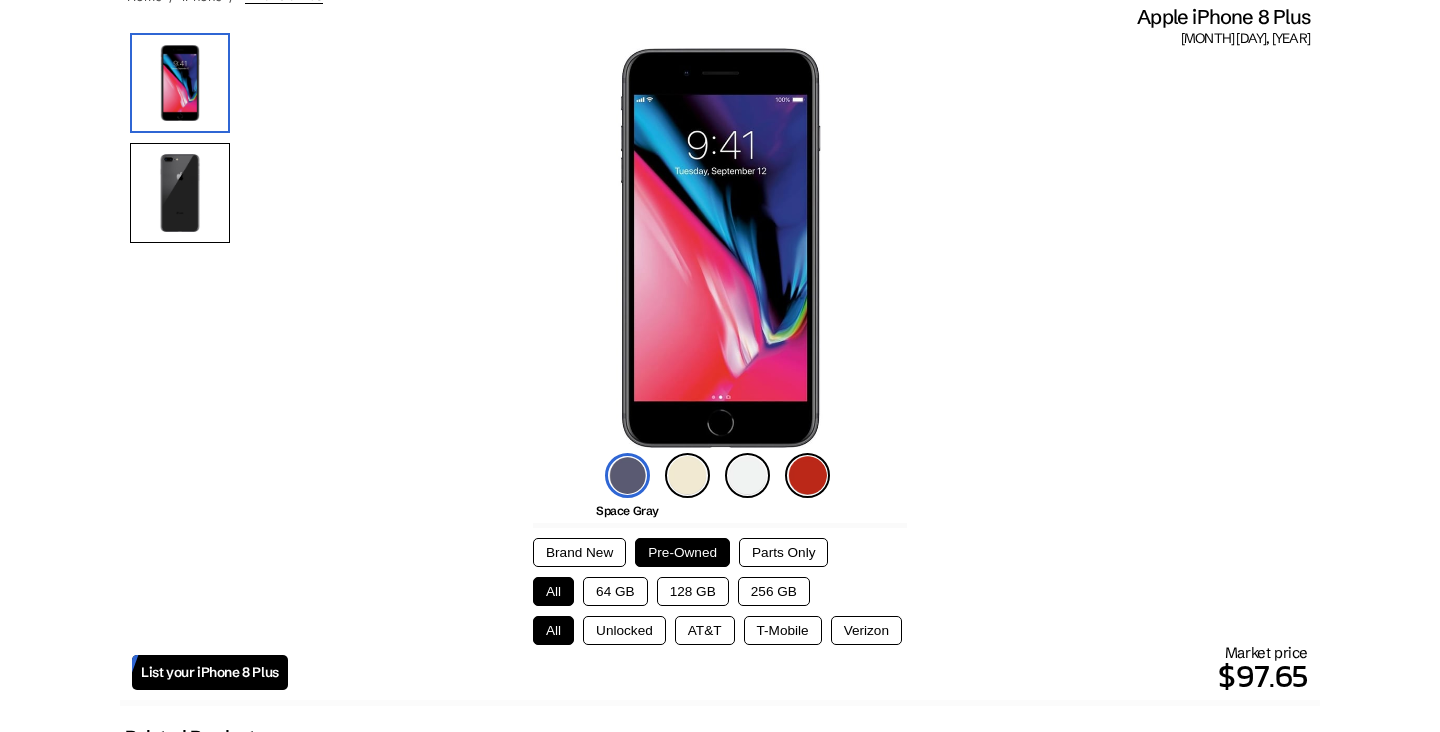 click at bounding box center (180, 193) 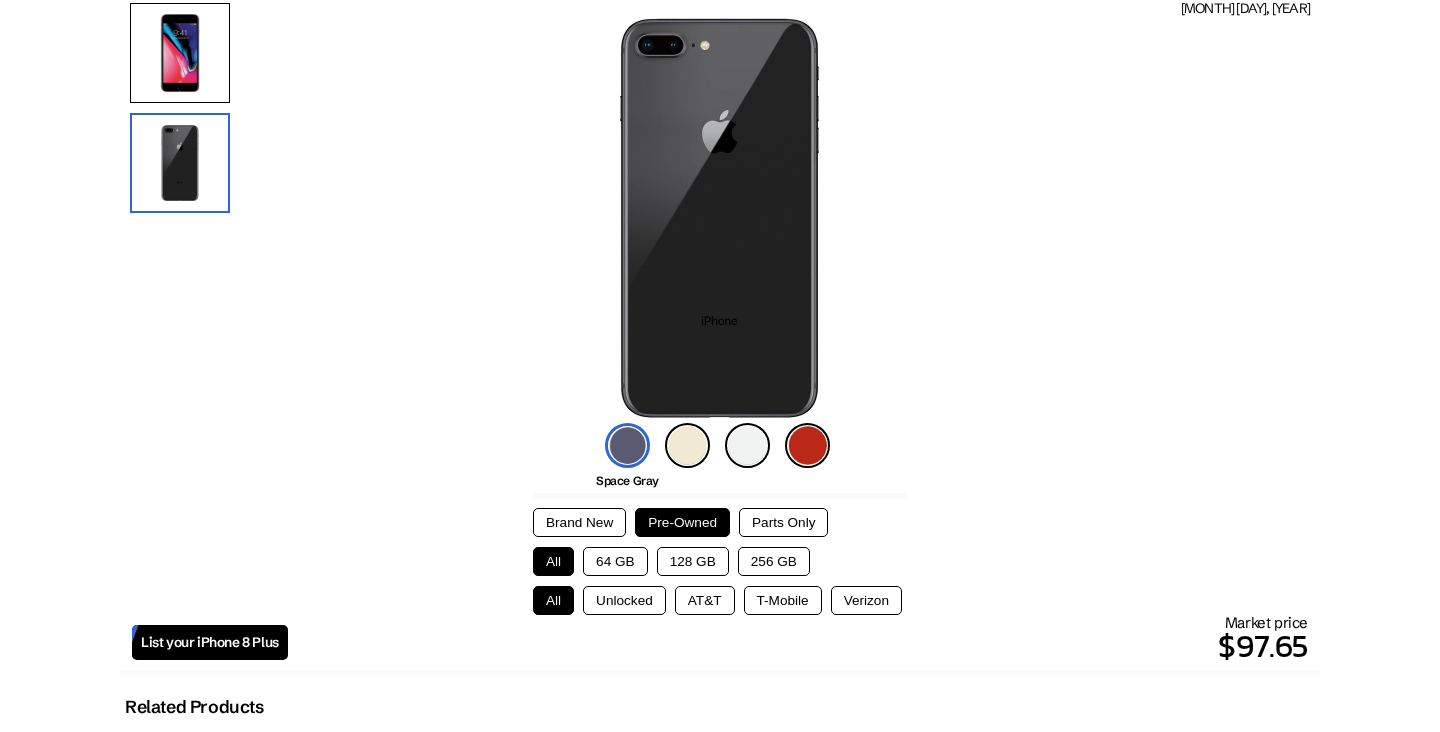 scroll, scrollTop: 209, scrollLeft: 0, axis: vertical 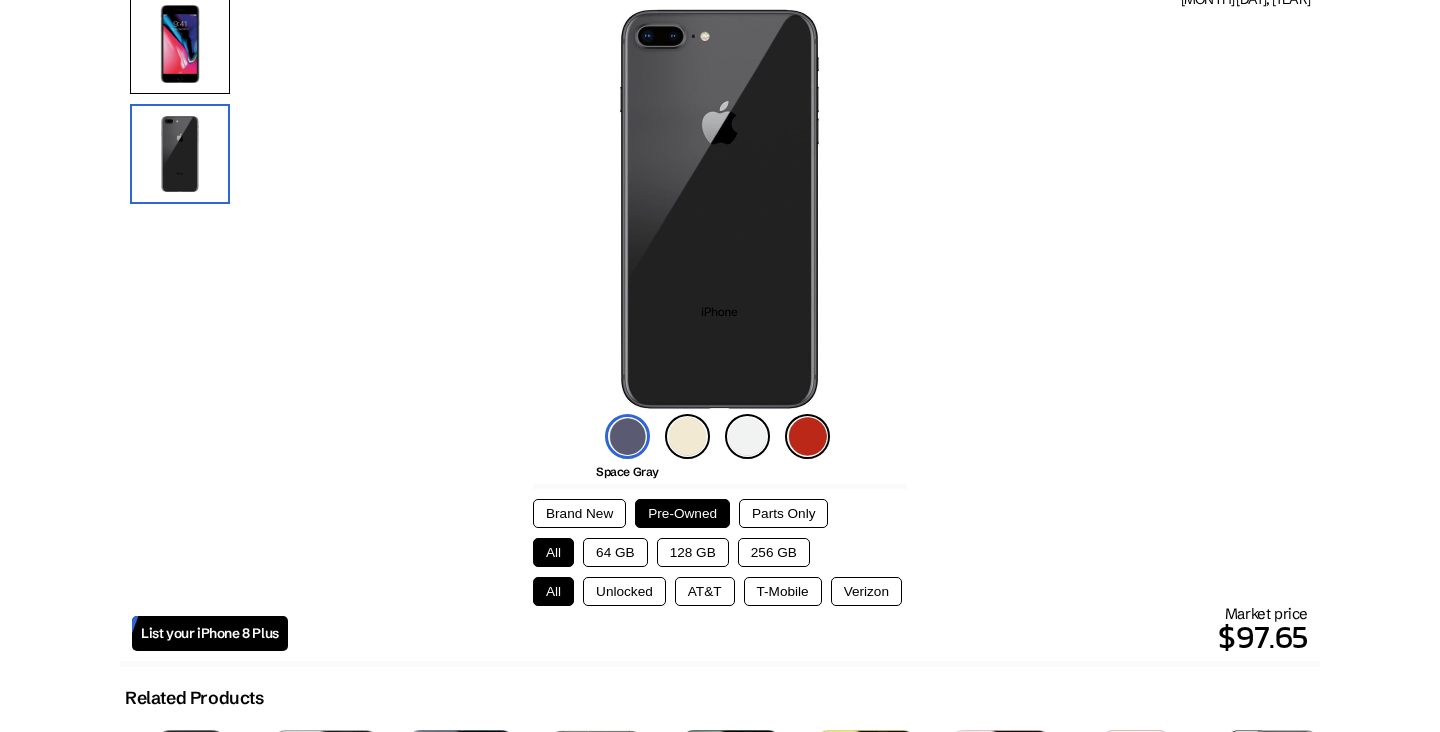 click on "Parts Only" at bounding box center (783, 513) 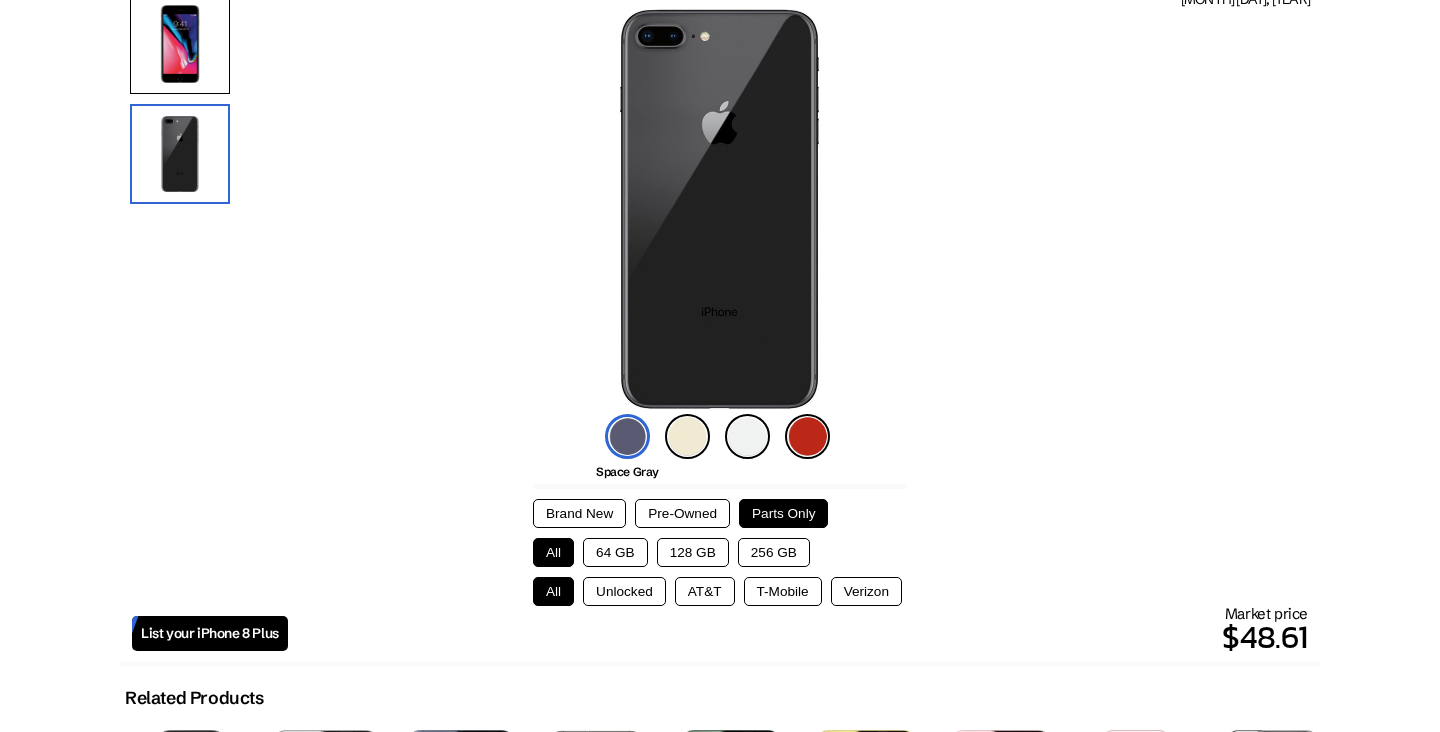 click on "64 GB" at bounding box center [615, 552] 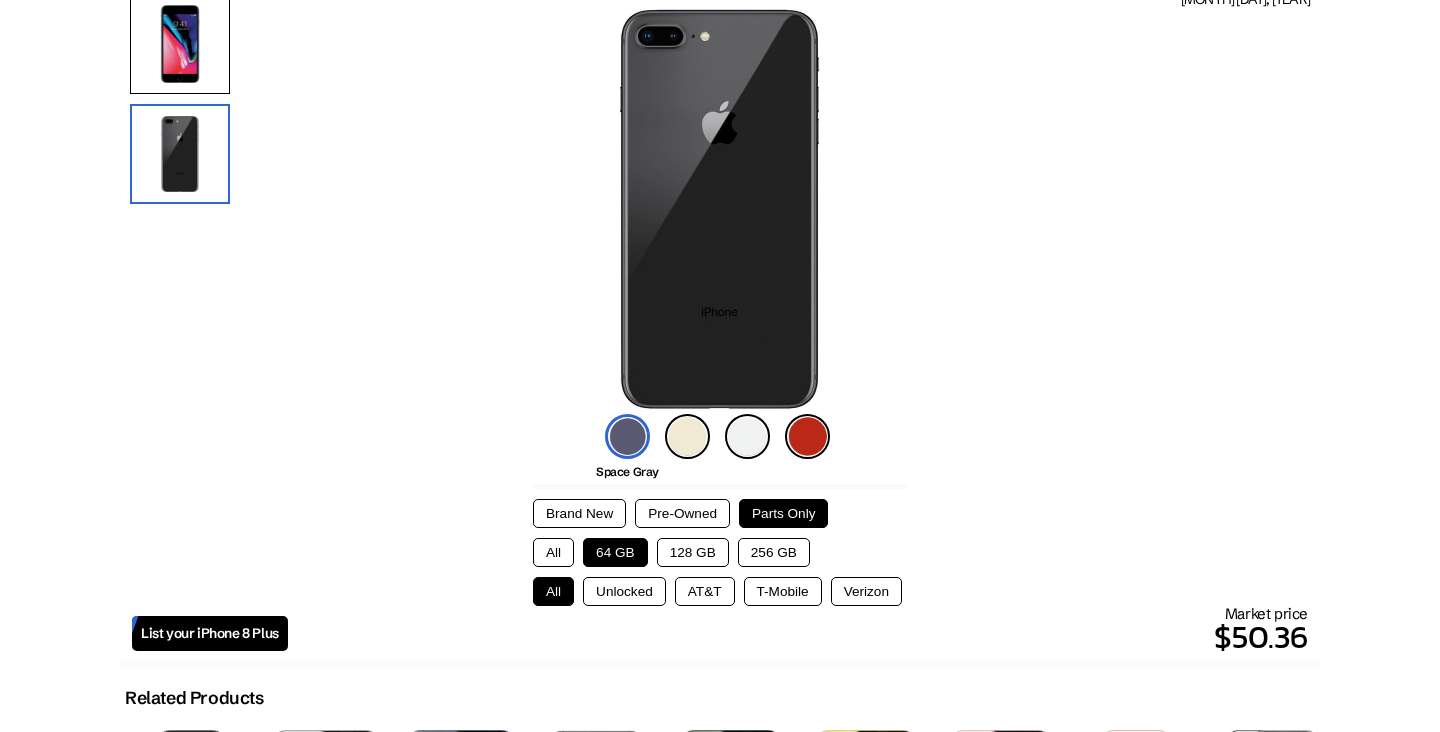 click on "Unlocked" at bounding box center (624, 591) 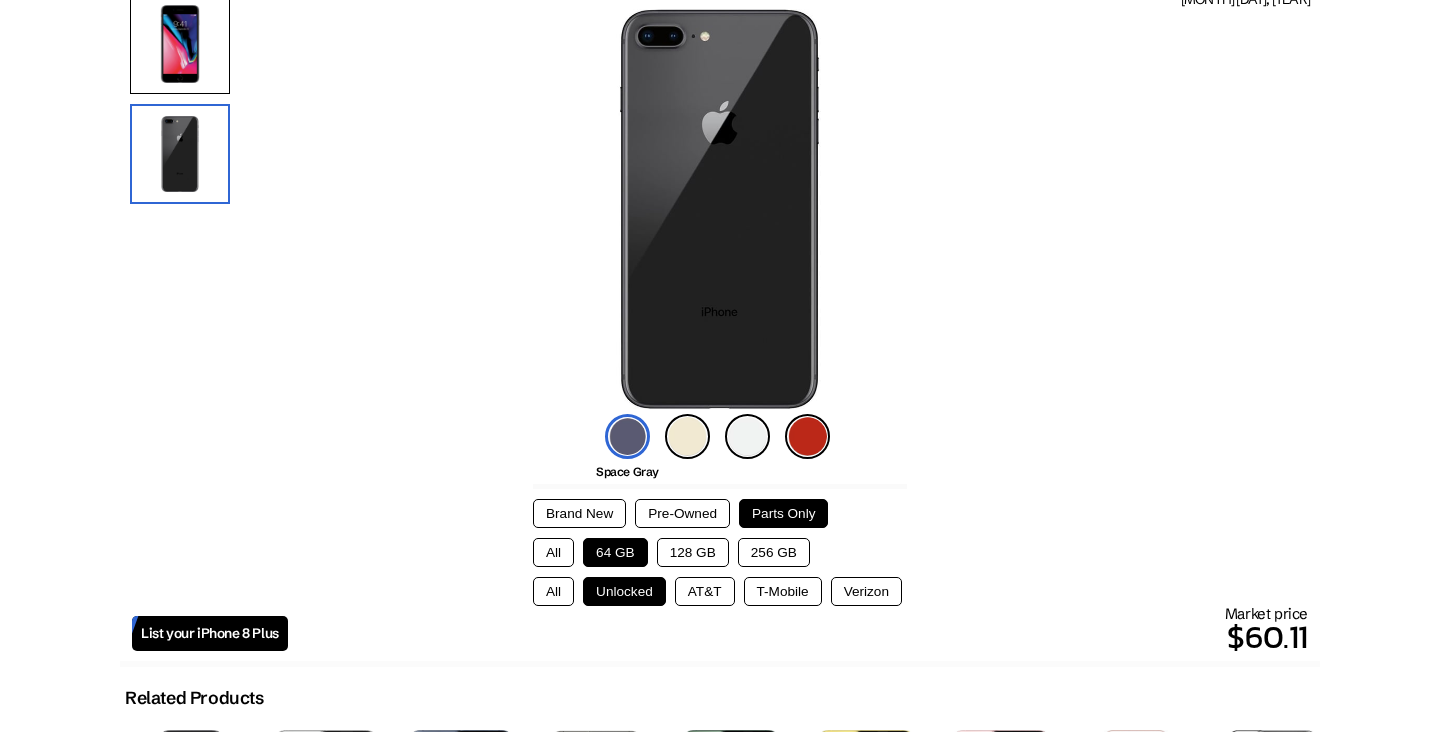 click on "Pre-Owned" at bounding box center [682, 513] 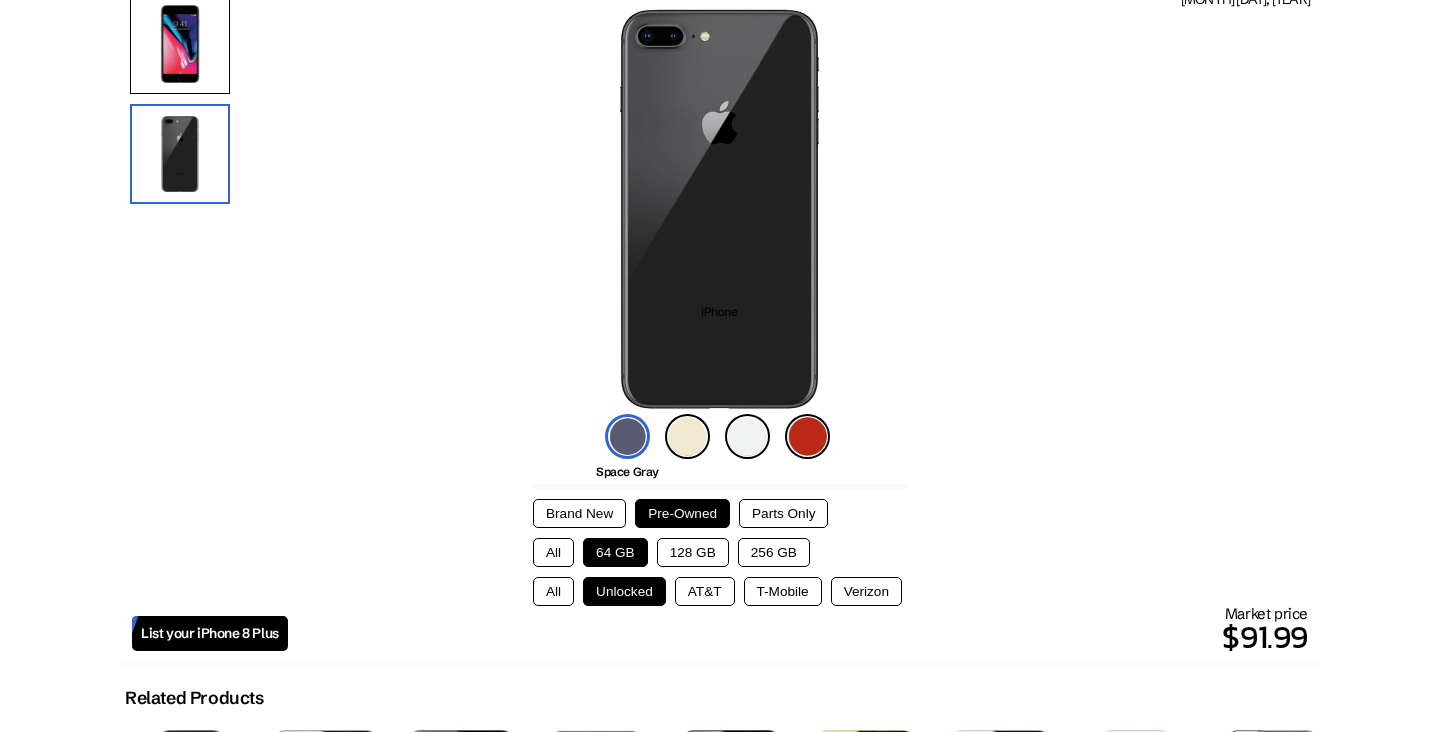 click on "Brand New" at bounding box center (579, 513) 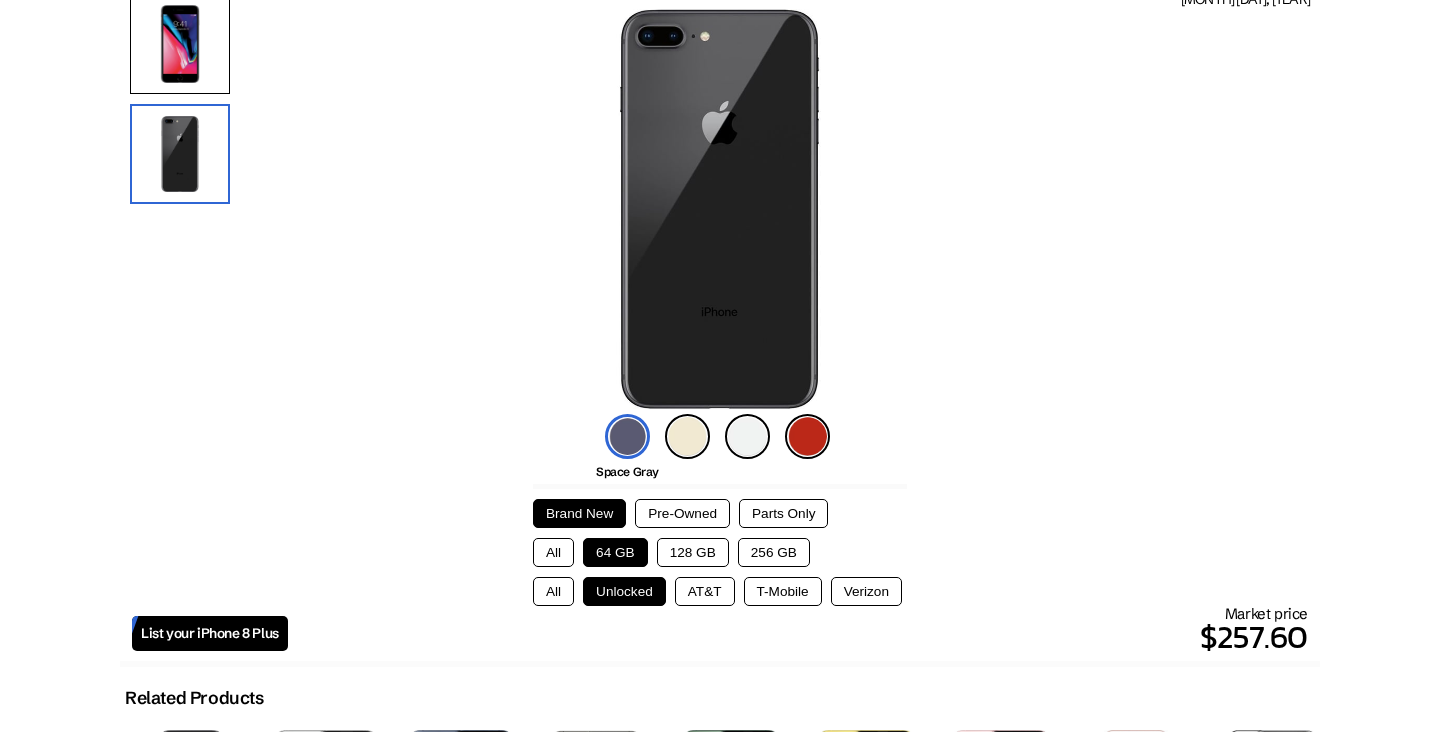 click on "Pre-Owned" at bounding box center [682, 513] 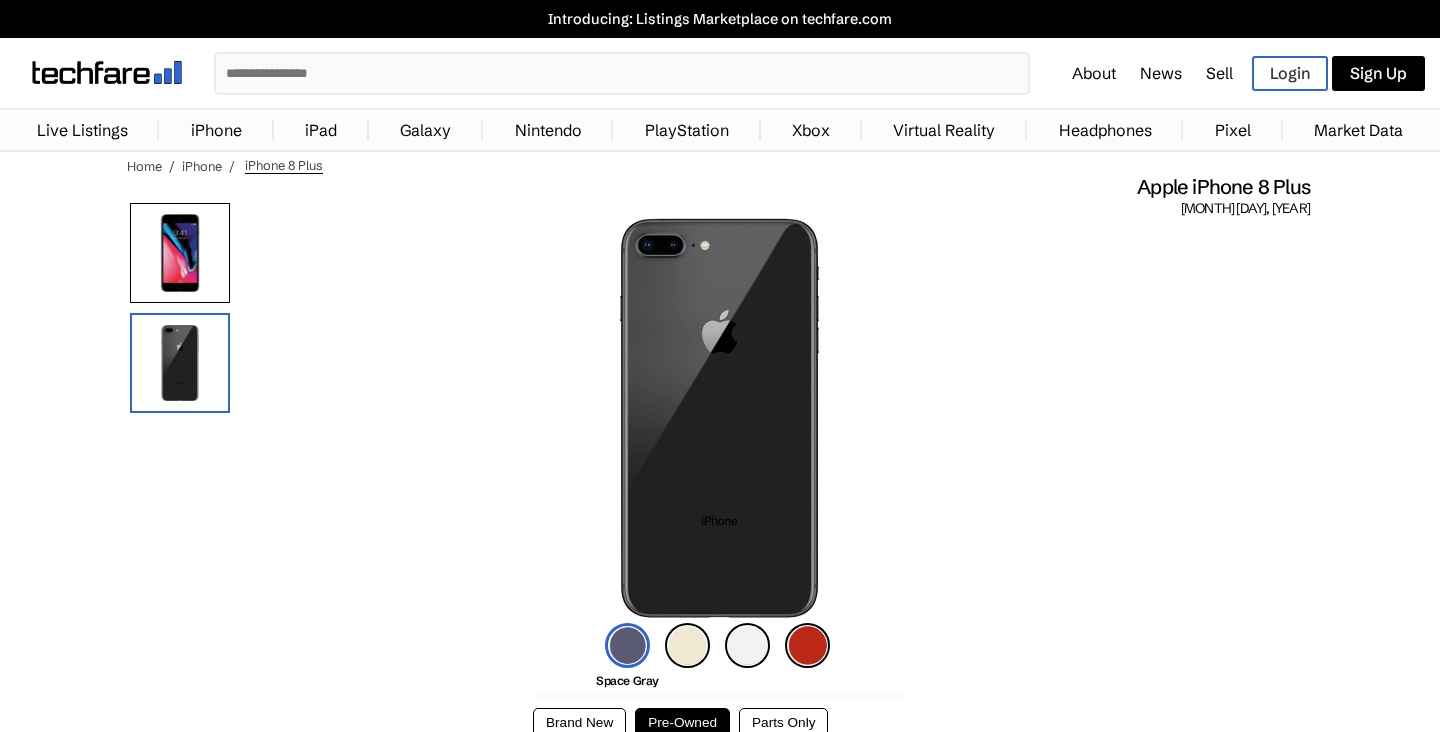 scroll, scrollTop: 0, scrollLeft: 0, axis: both 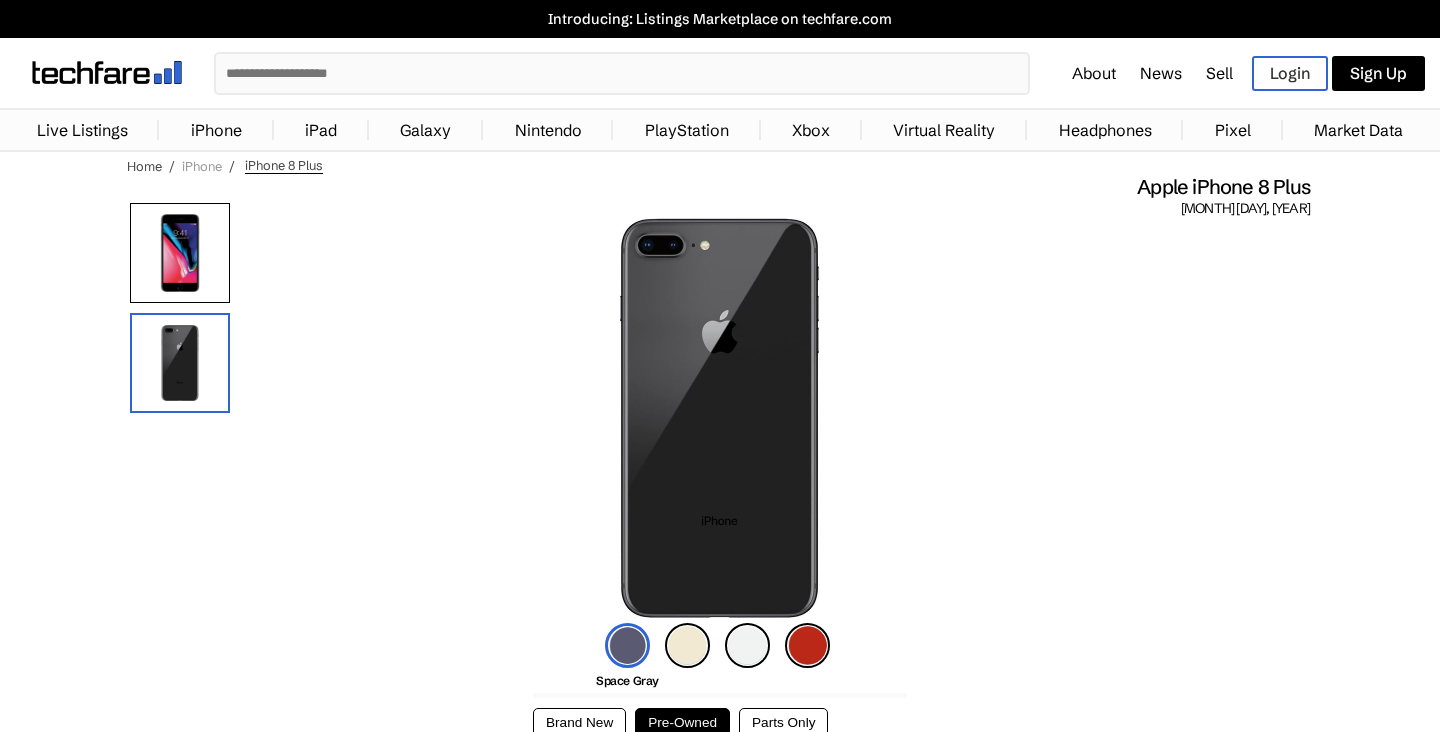 click on "iPhone" at bounding box center (202, 166) 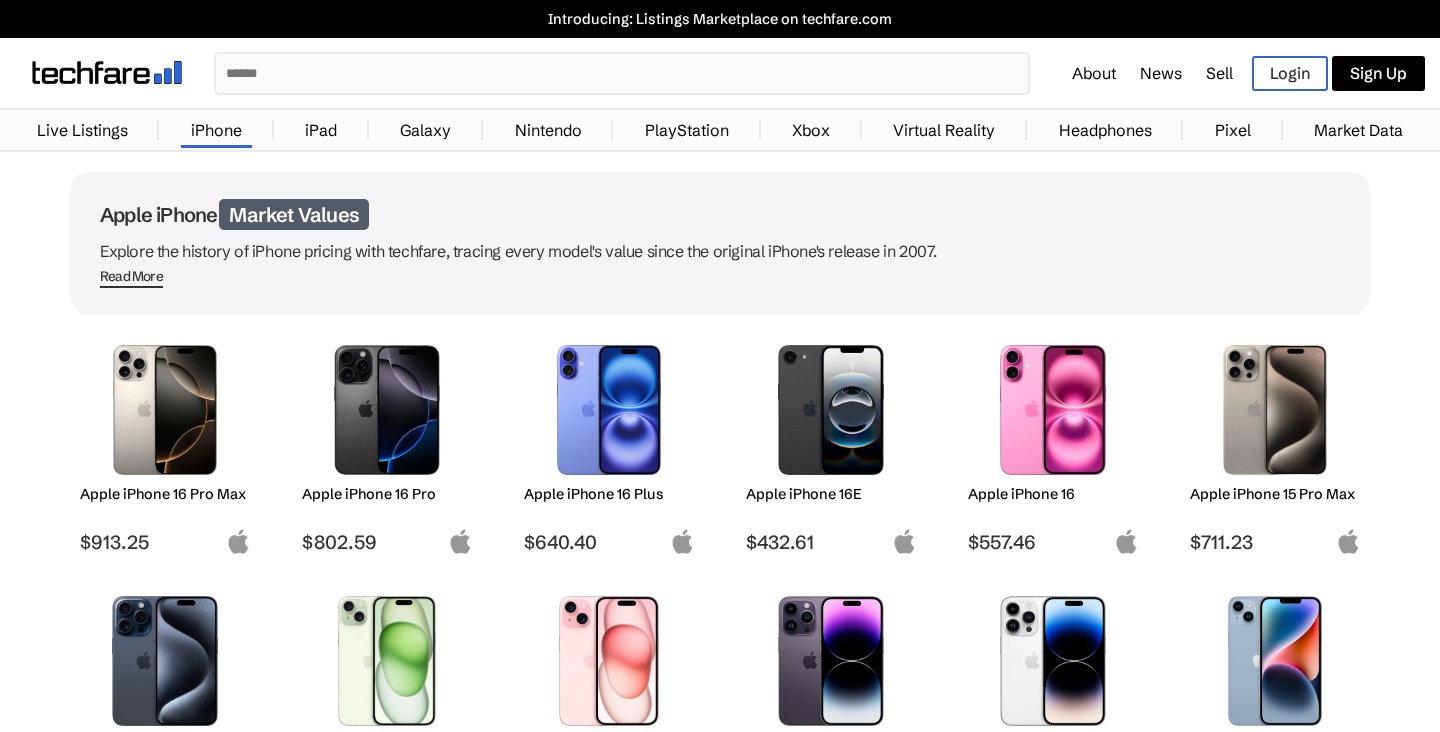 scroll, scrollTop: 0, scrollLeft: 0, axis: both 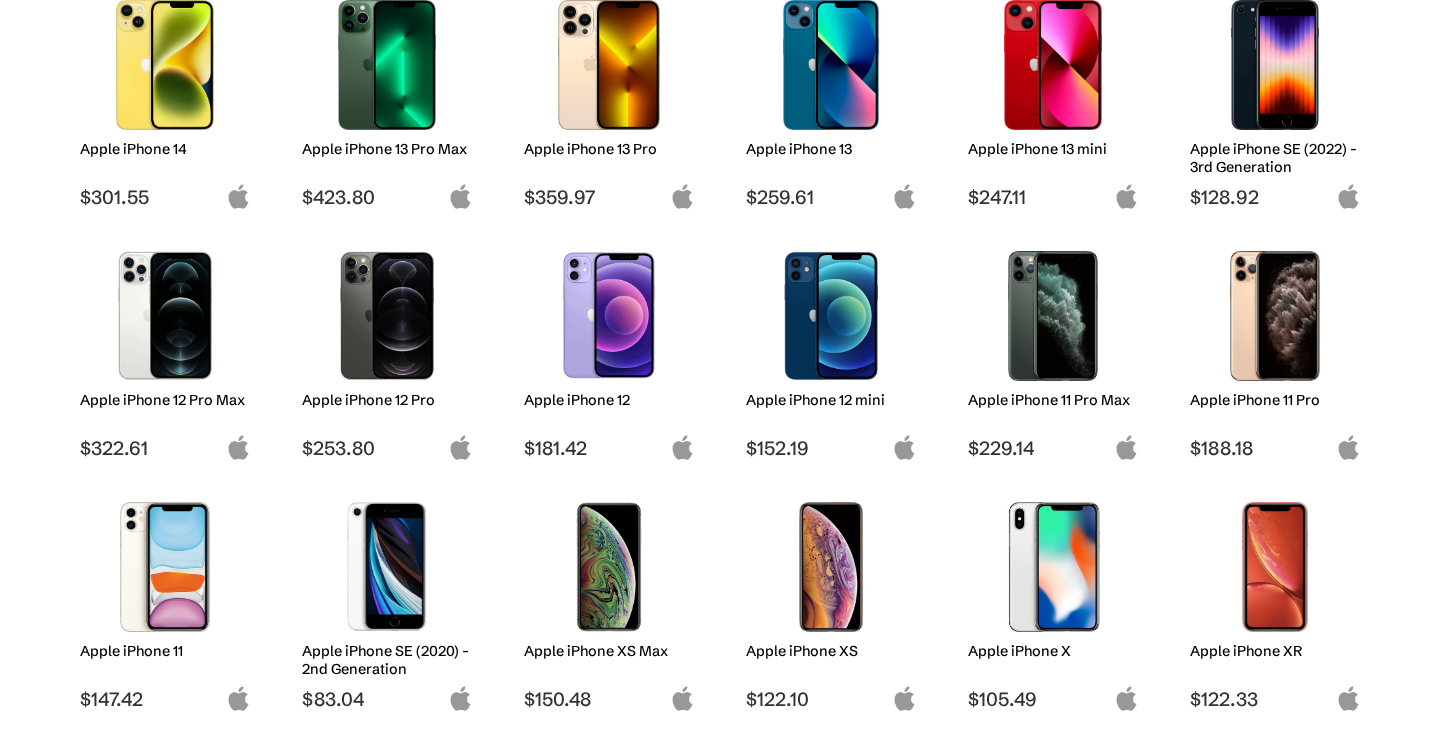 click at bounding box center (165, 567) 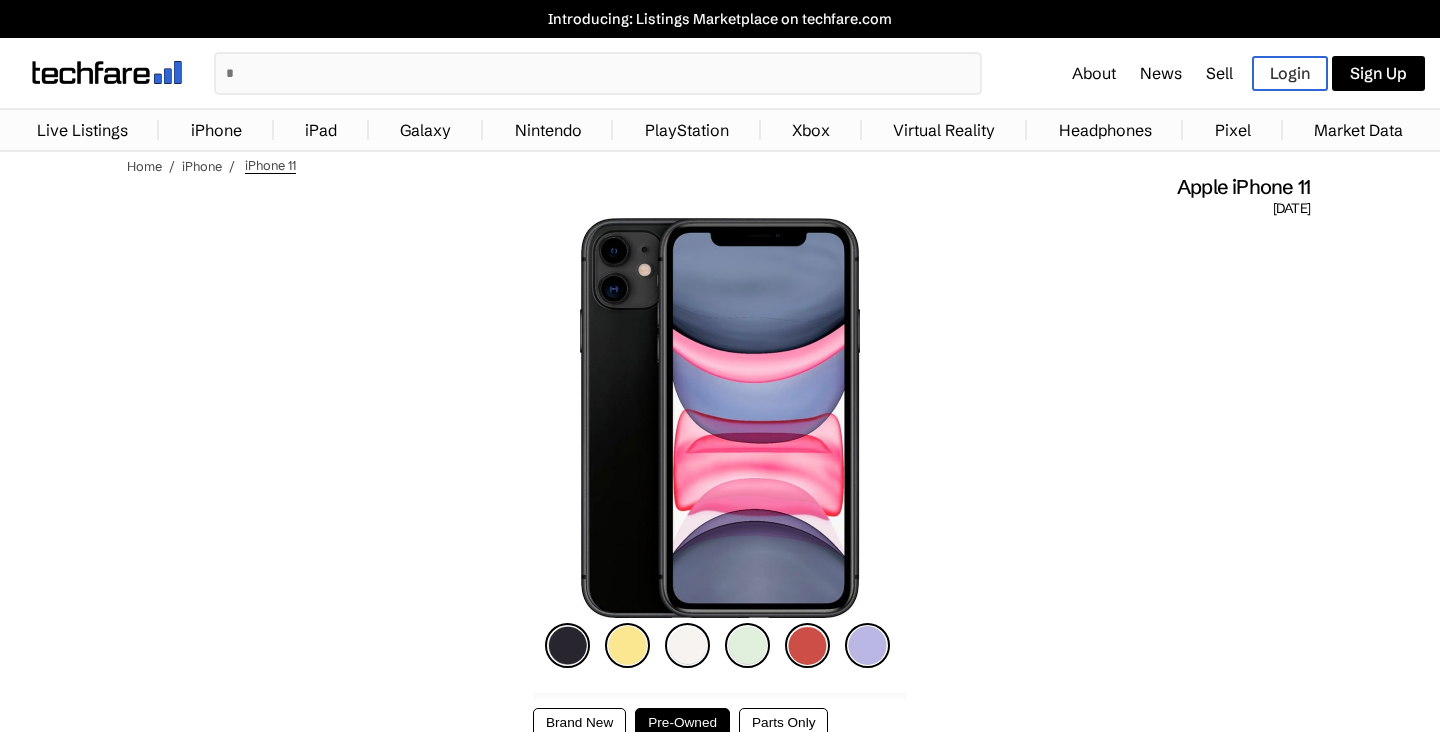 scroll, scrollTop: 0, scrollLeft: 0, axis: both 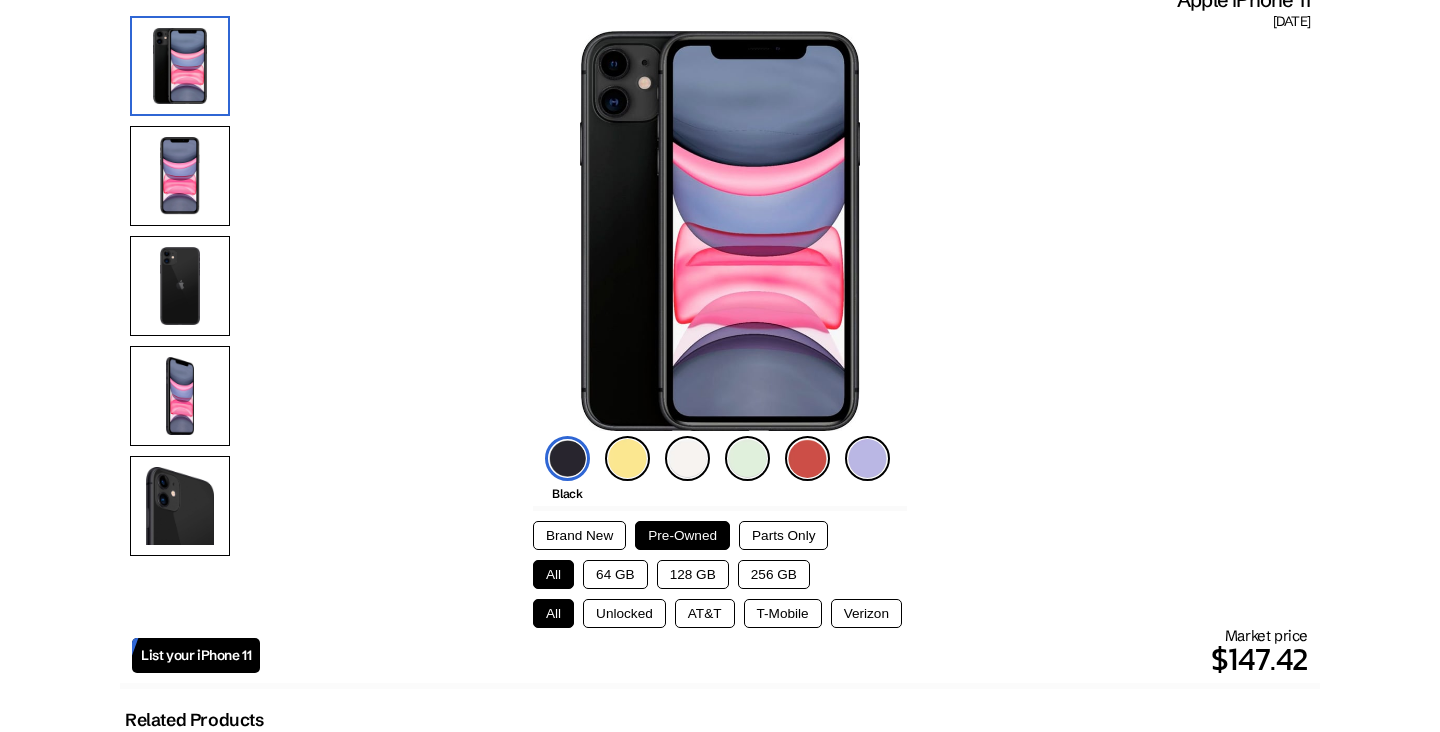 click on "T-Mobile" at bounding box center [783, 613] 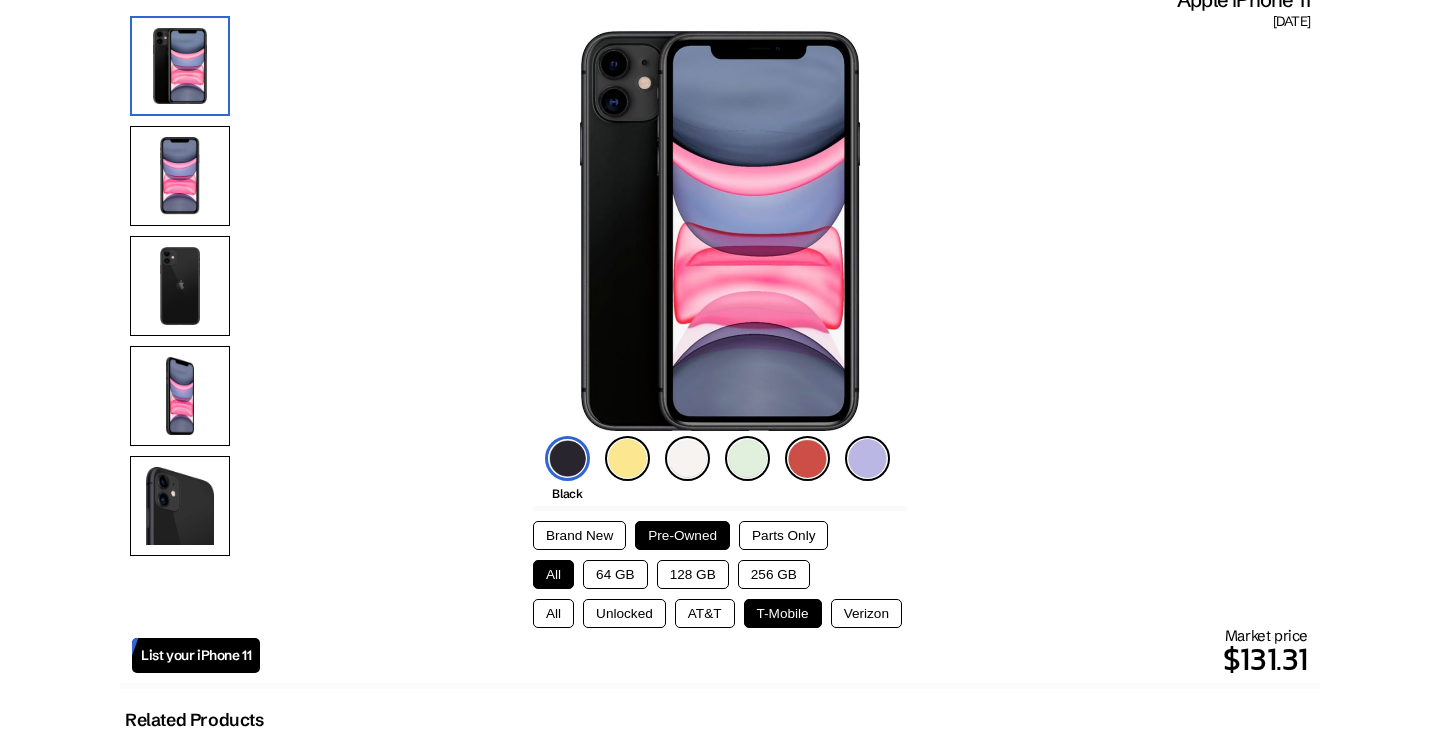 click on "Parts Only" at bounding box center (783, 535) 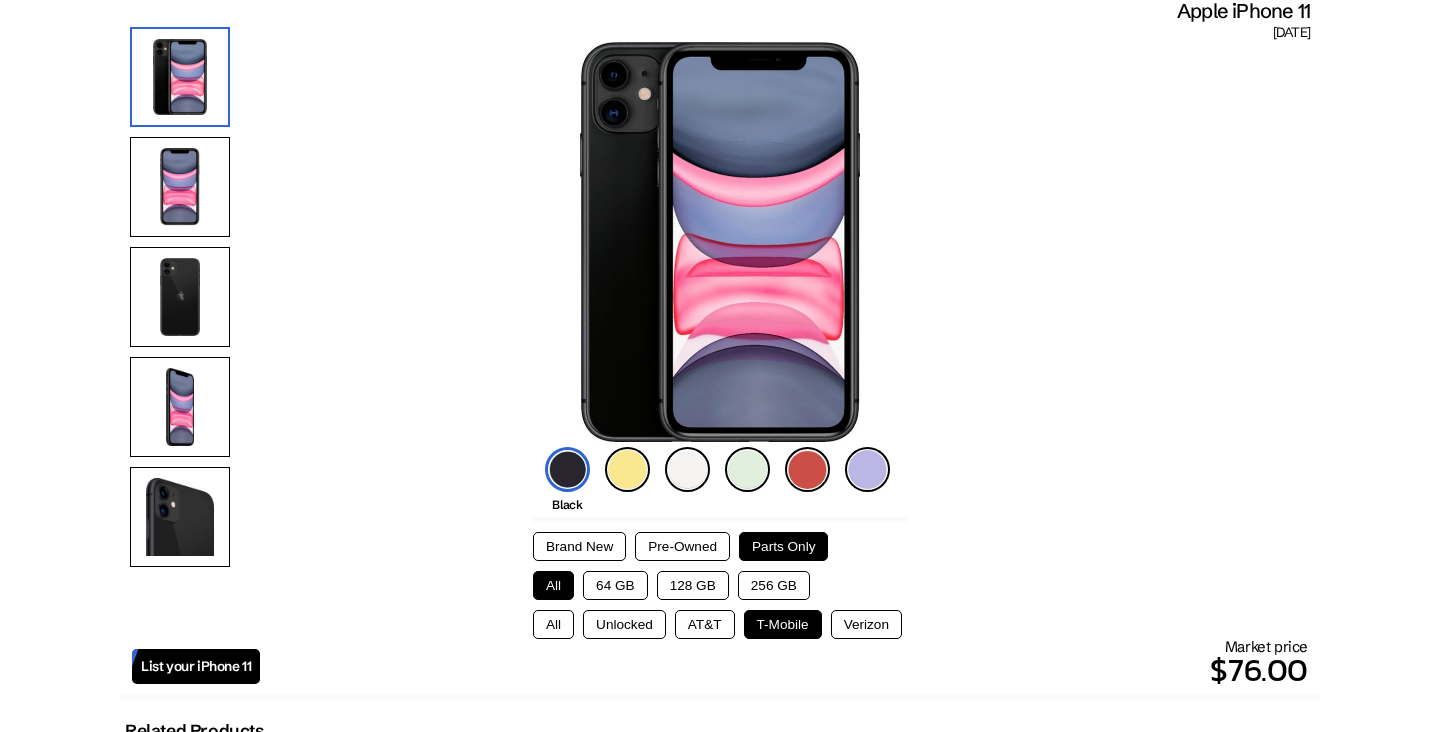 scroll, scrollTop: 178, scrollLeft: 0, axis: vertical 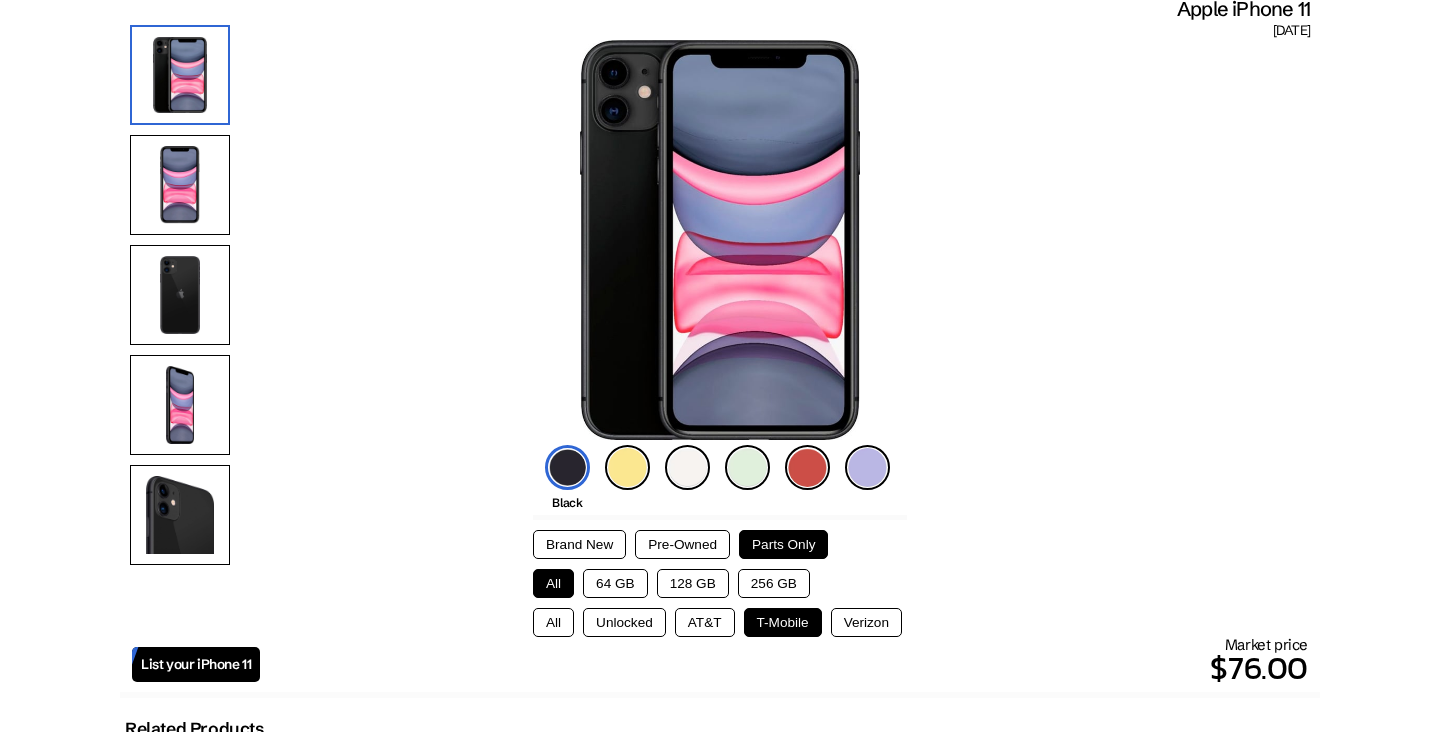 click on "Pre-Owned" at bounding box center [682, 544] 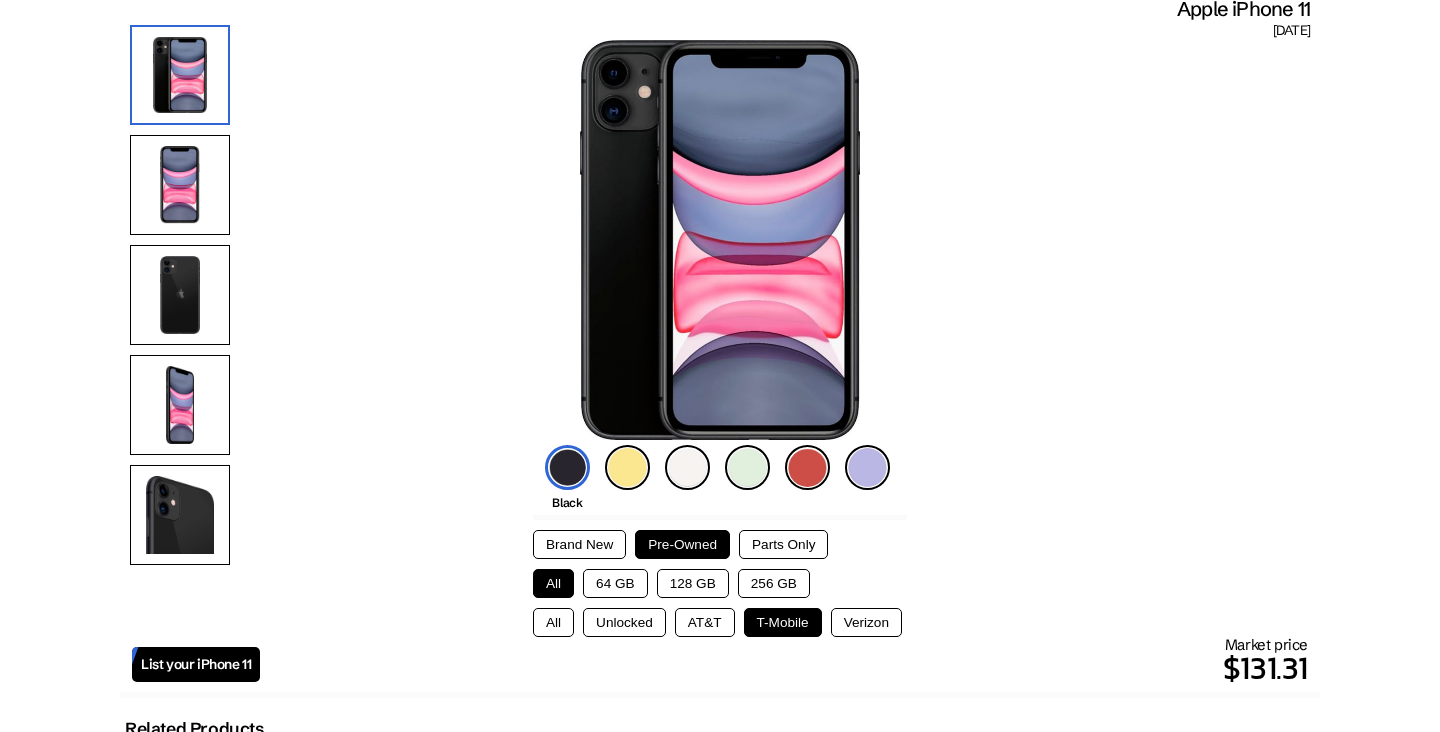 click on "Parts Only" at bounding box center (783, 544) 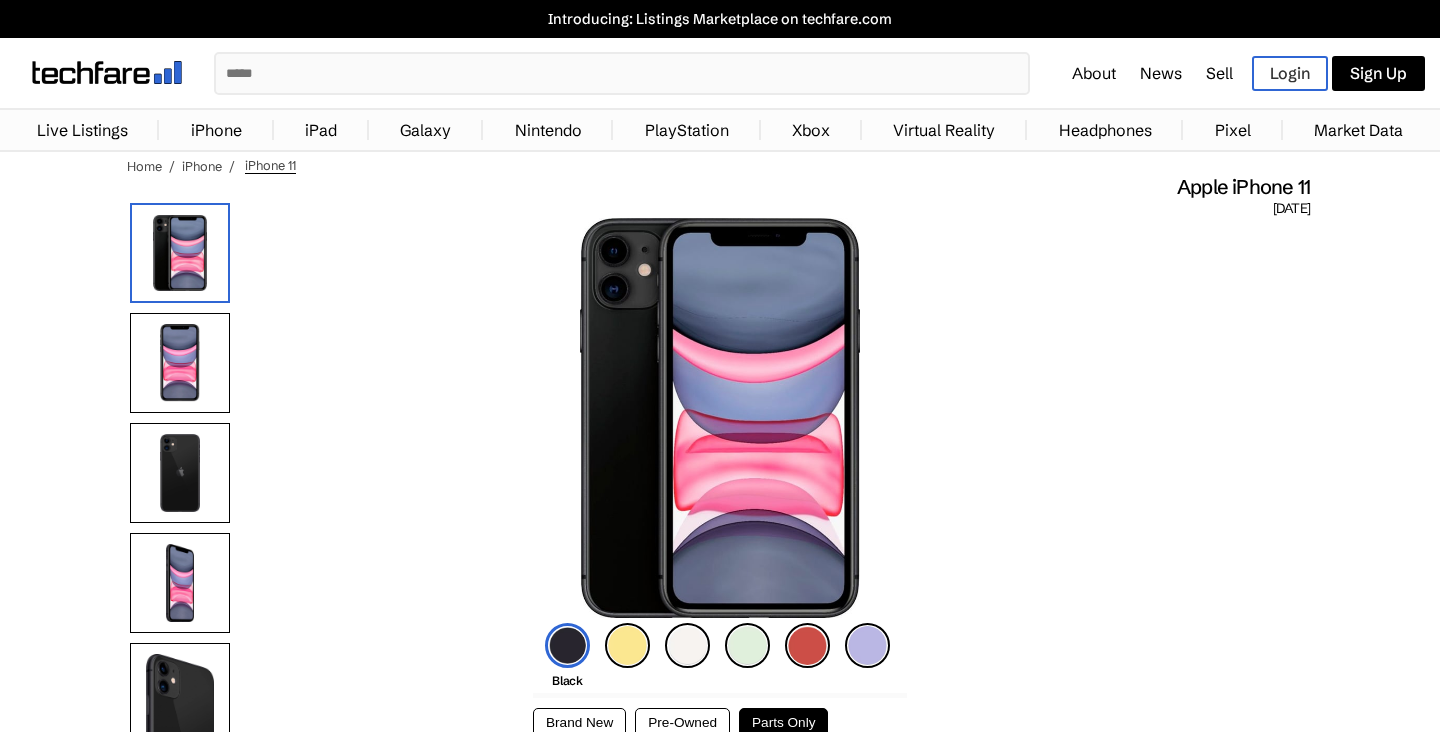 scroll, scrollTop: 0, scrollLeft: 0, axis: both 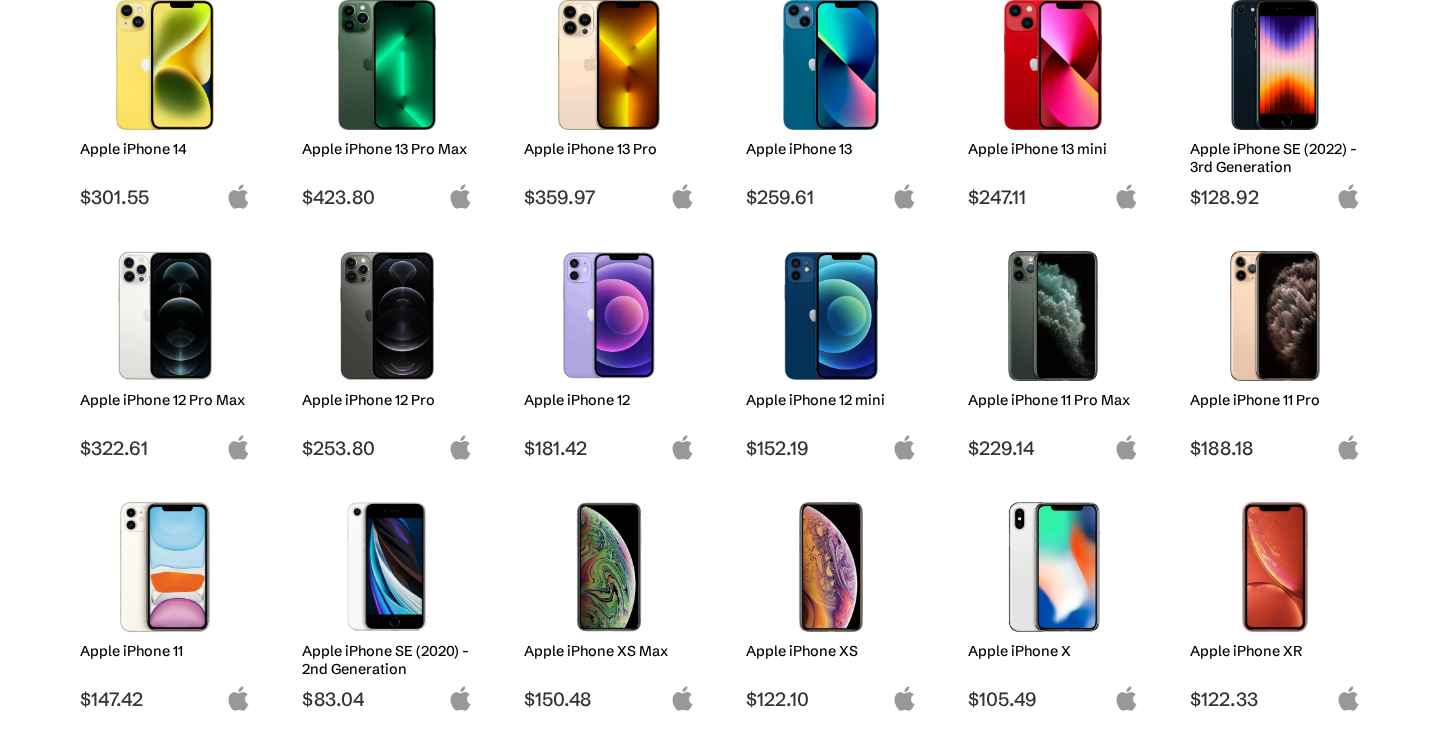 click at bounding box center (1053, 567) 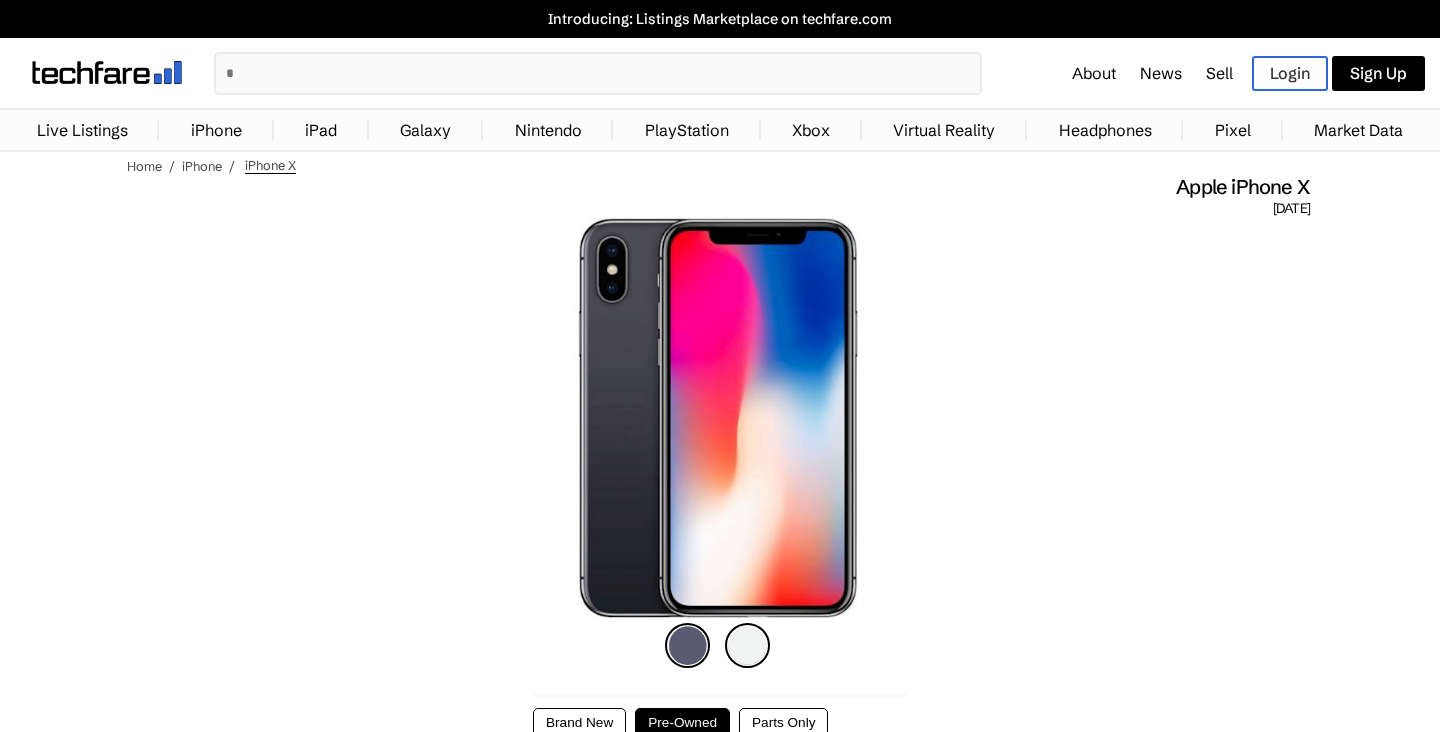 scroll, scrollTop: 0, scrollLeft: 0, axis: both 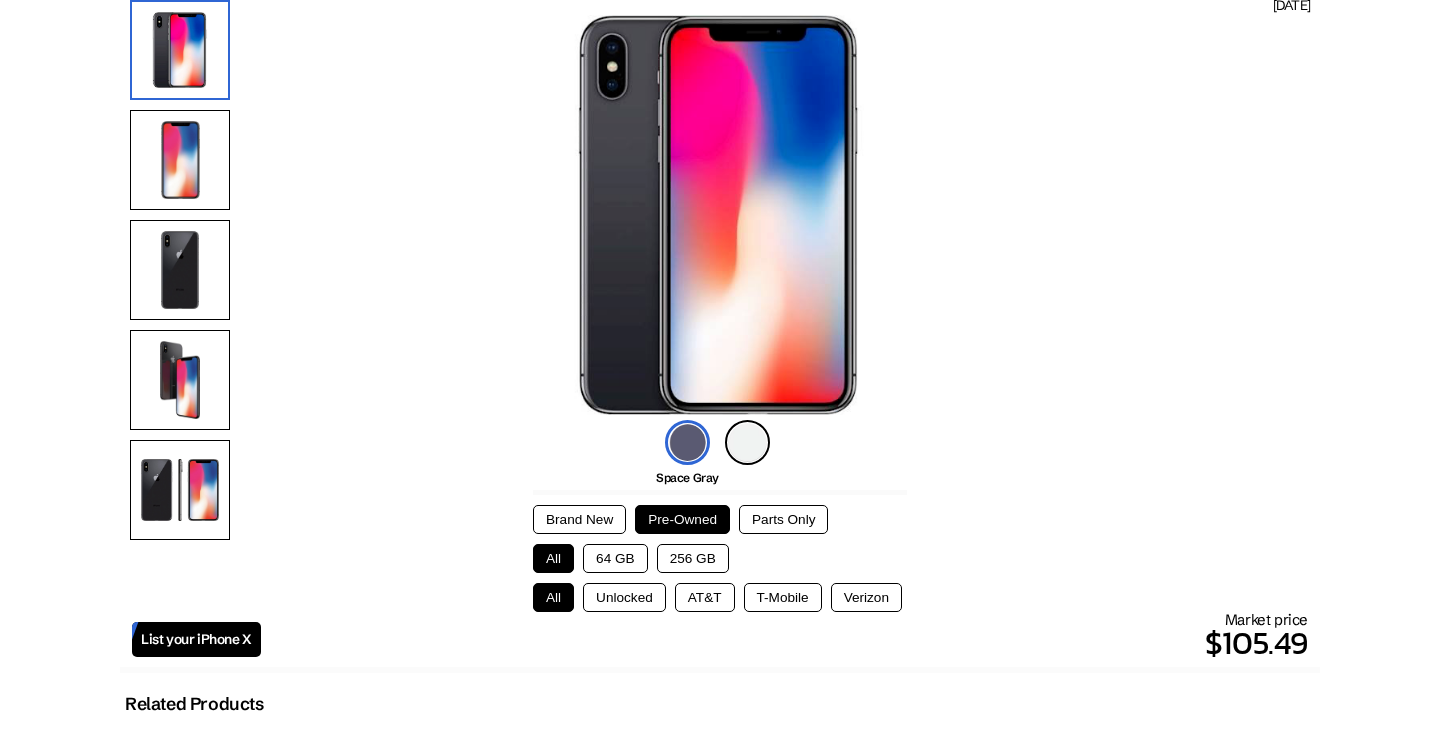 click on "Parts Only" at bounding box center (783, 519) 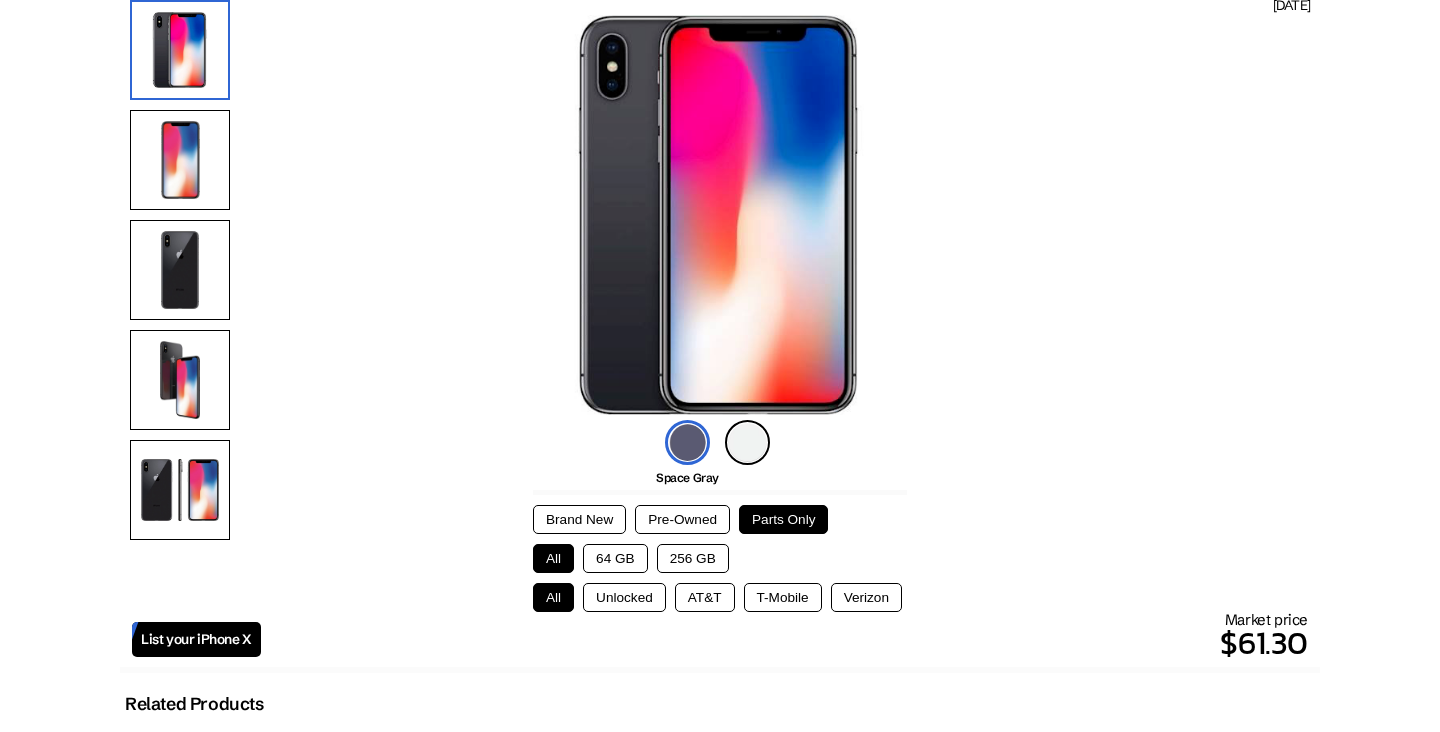click on "Pre-Owned" at bounding box center (682, 519) 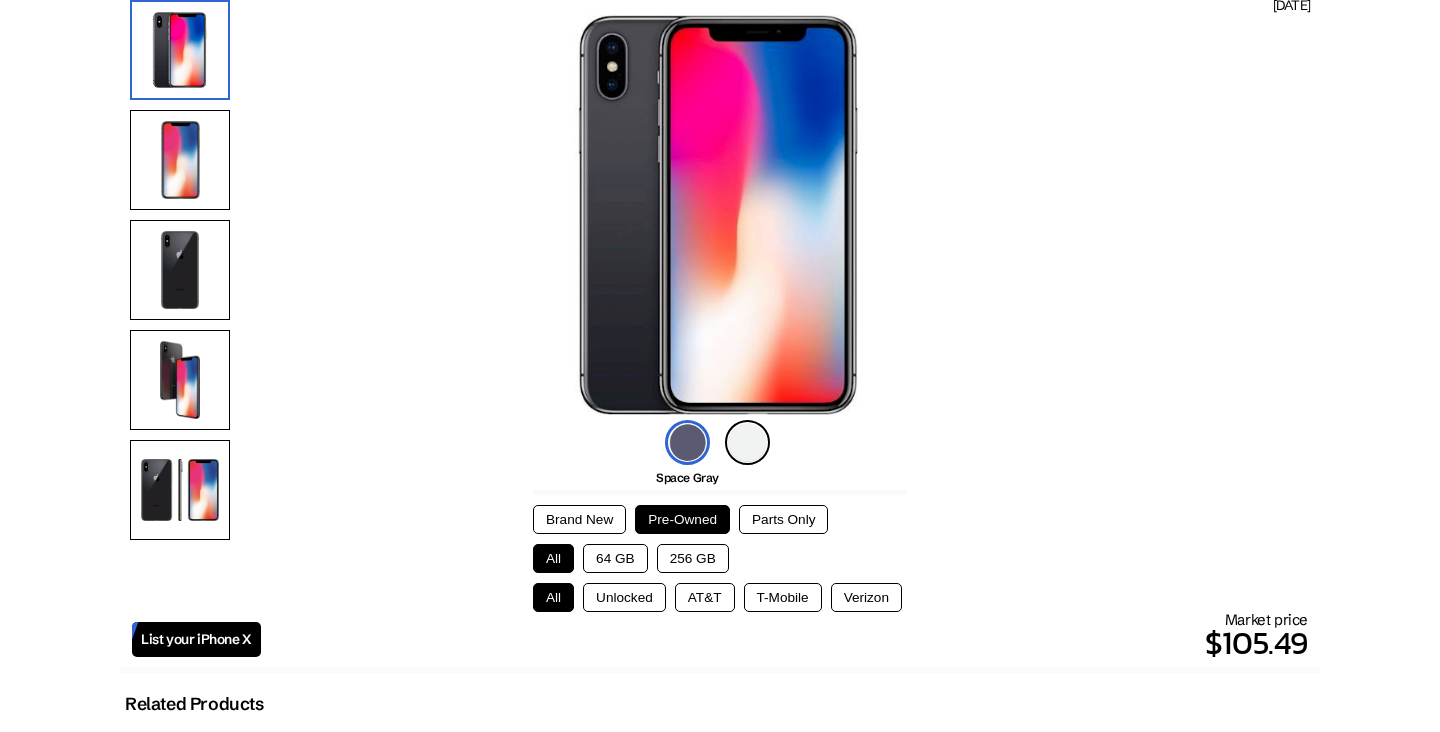 click on "Brand New" at bounding box center [579, 519] 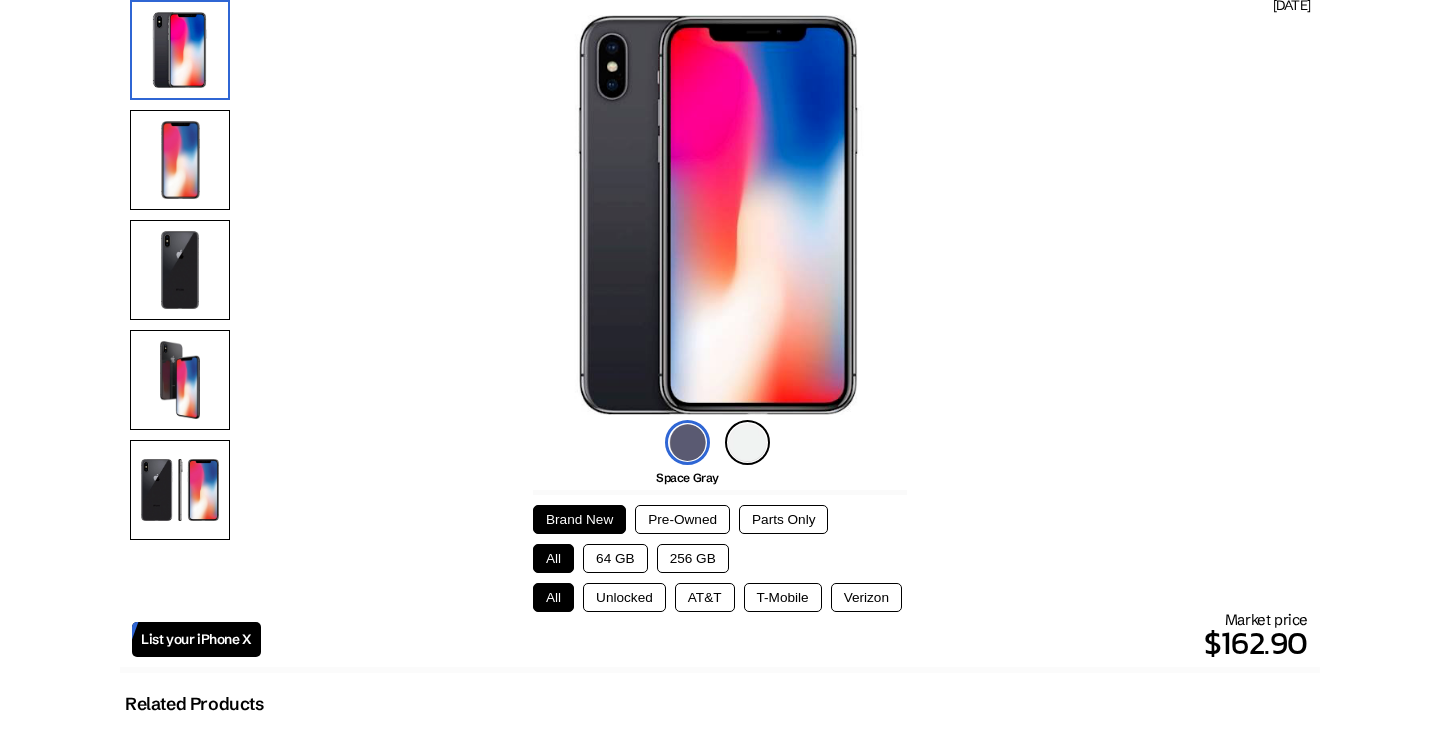 click on "Pre-Owned" at bounding box center [682, 519] 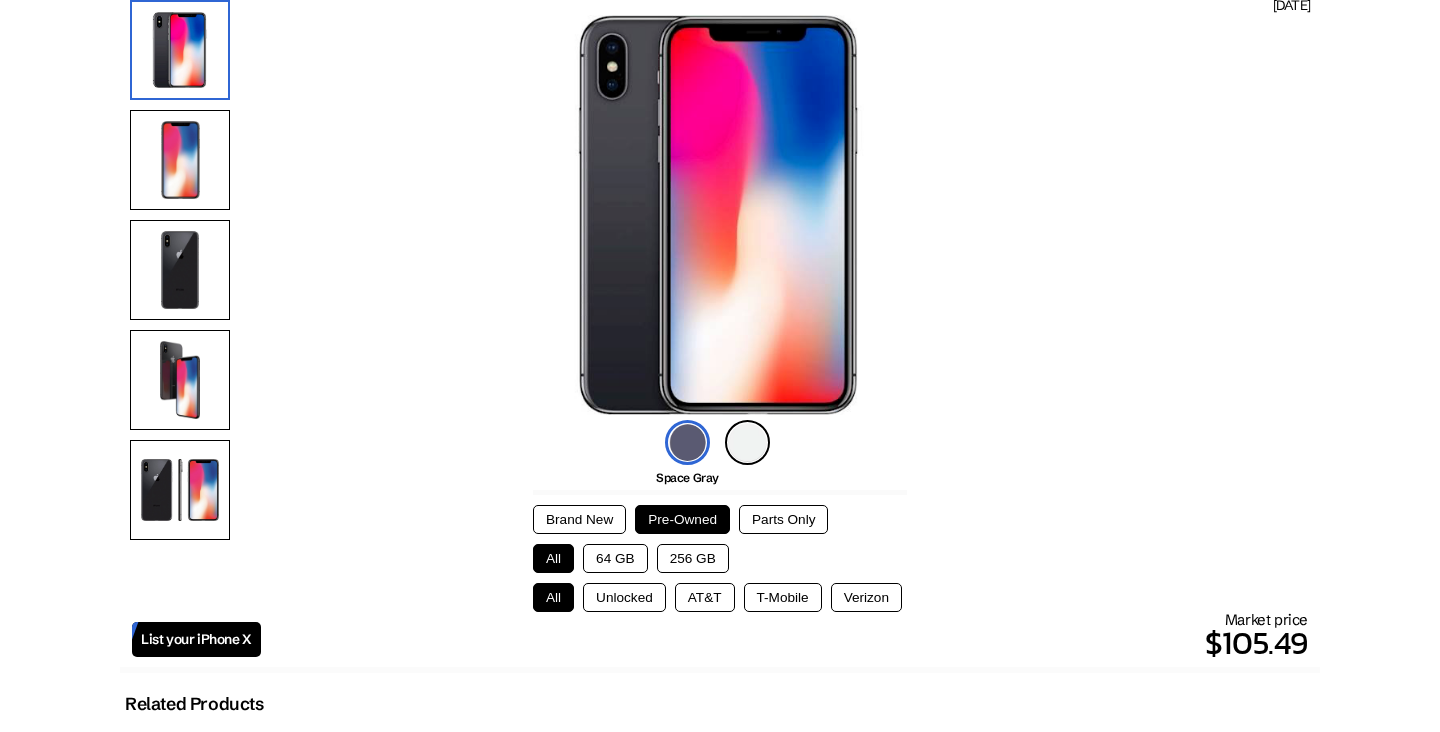 click on "Parts Only" at bounding box center (783, 519) 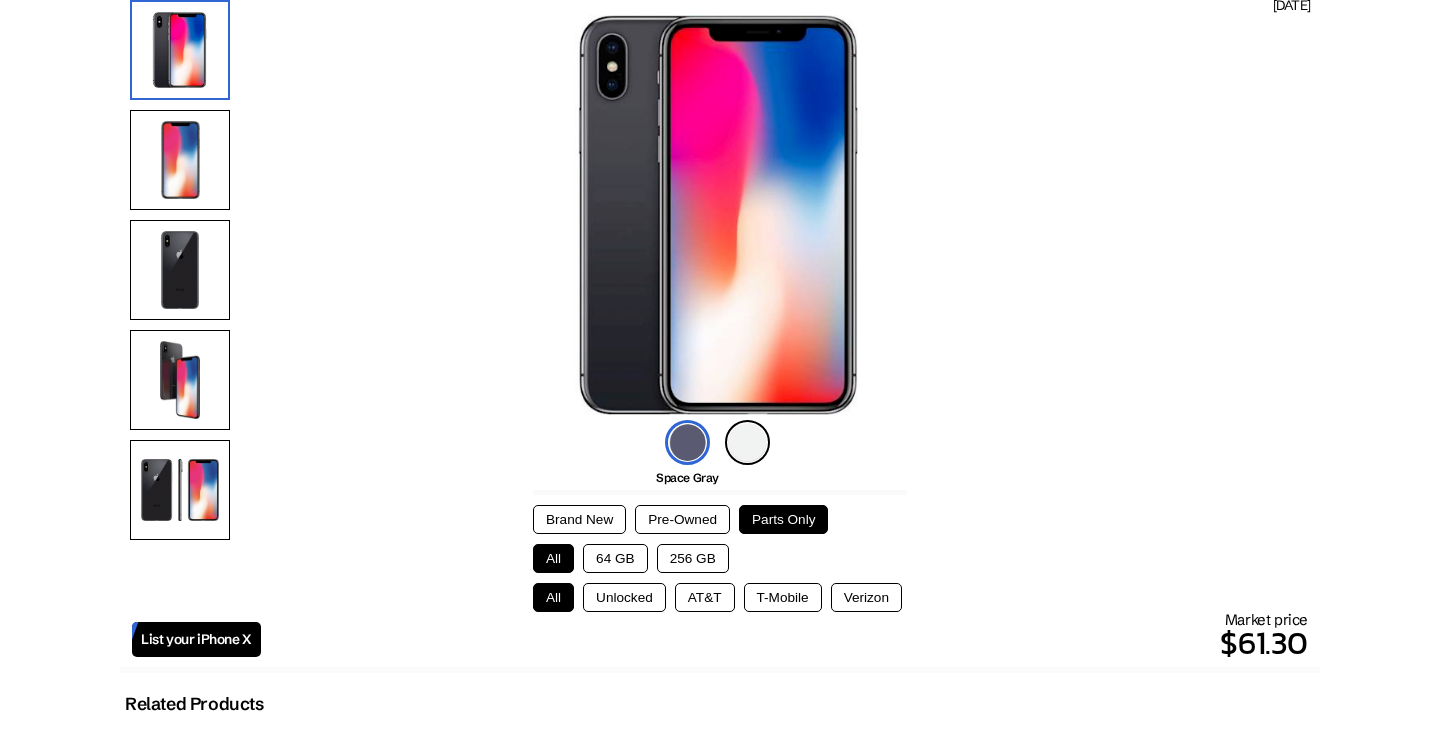 click on "Pre-Owned" at bounding box center [682, 519] 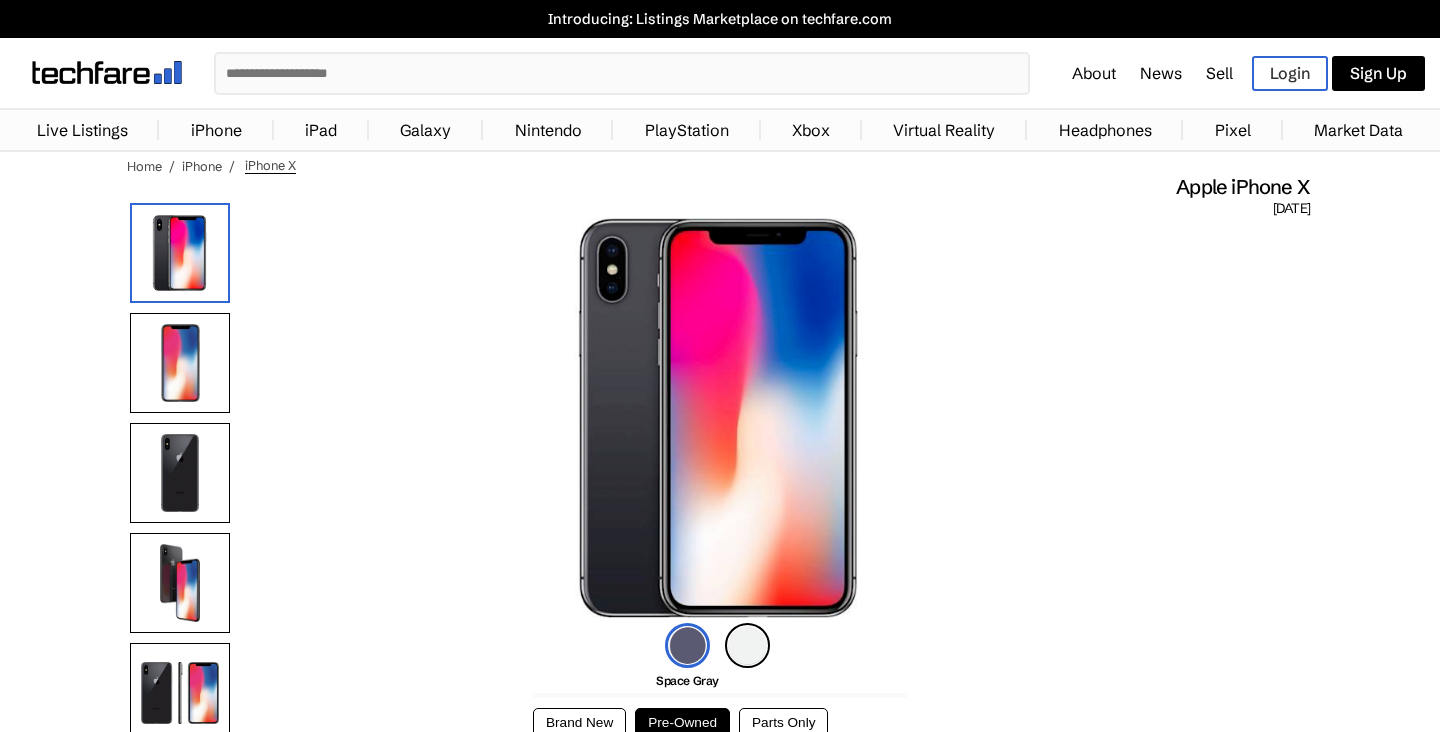 scroll, scrollTop: 0, scrollLeft: 0, axis: both 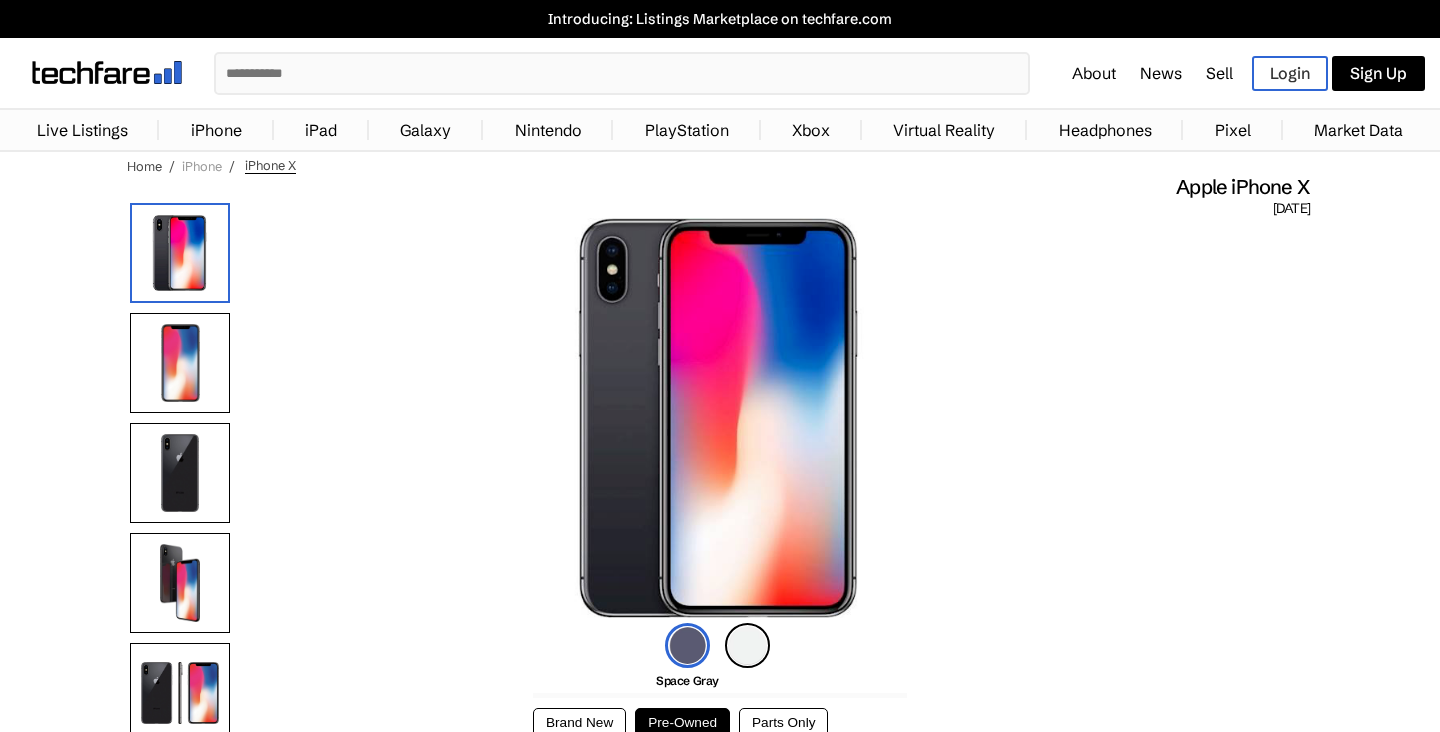 click on "iPhone" at bounding box center [202, 166] 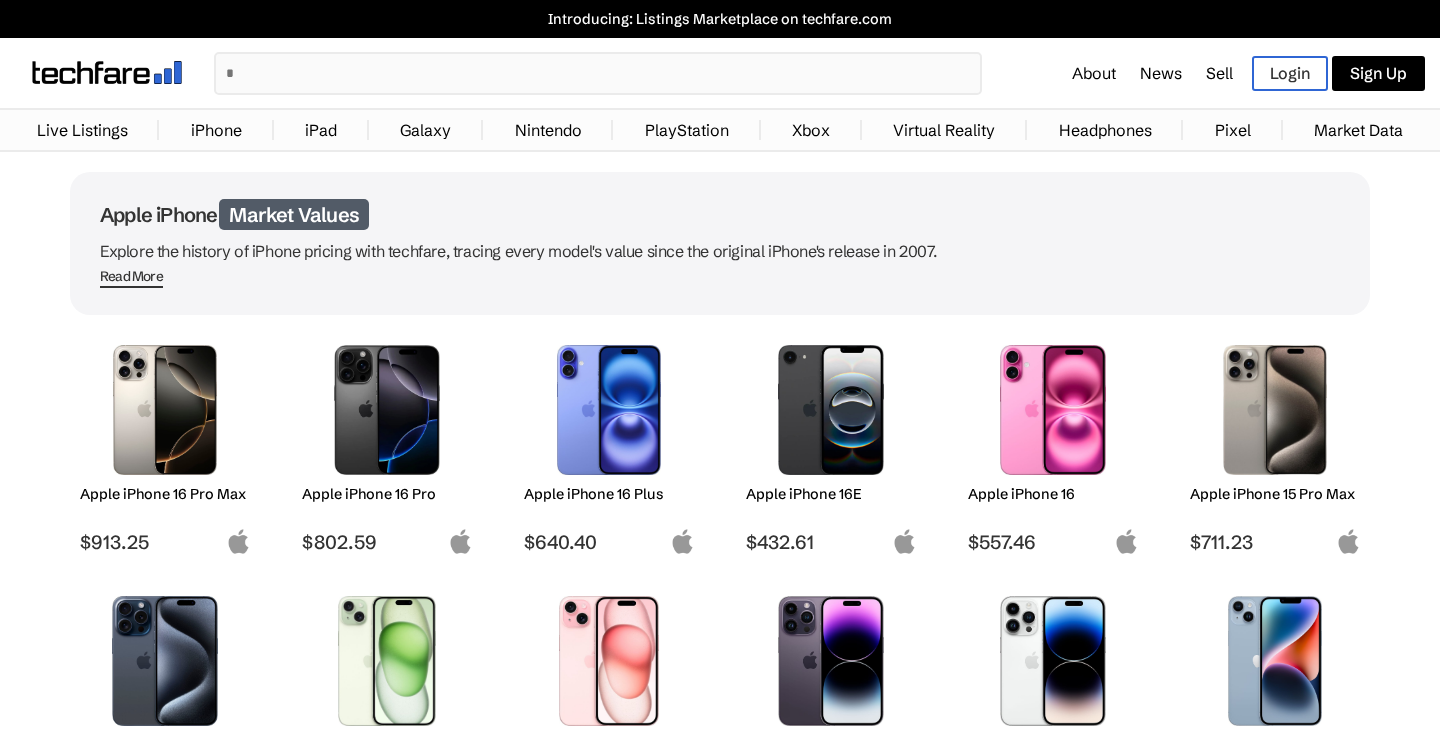 scroll, scrollTop: 0, scrollLeft: 0, axis: both 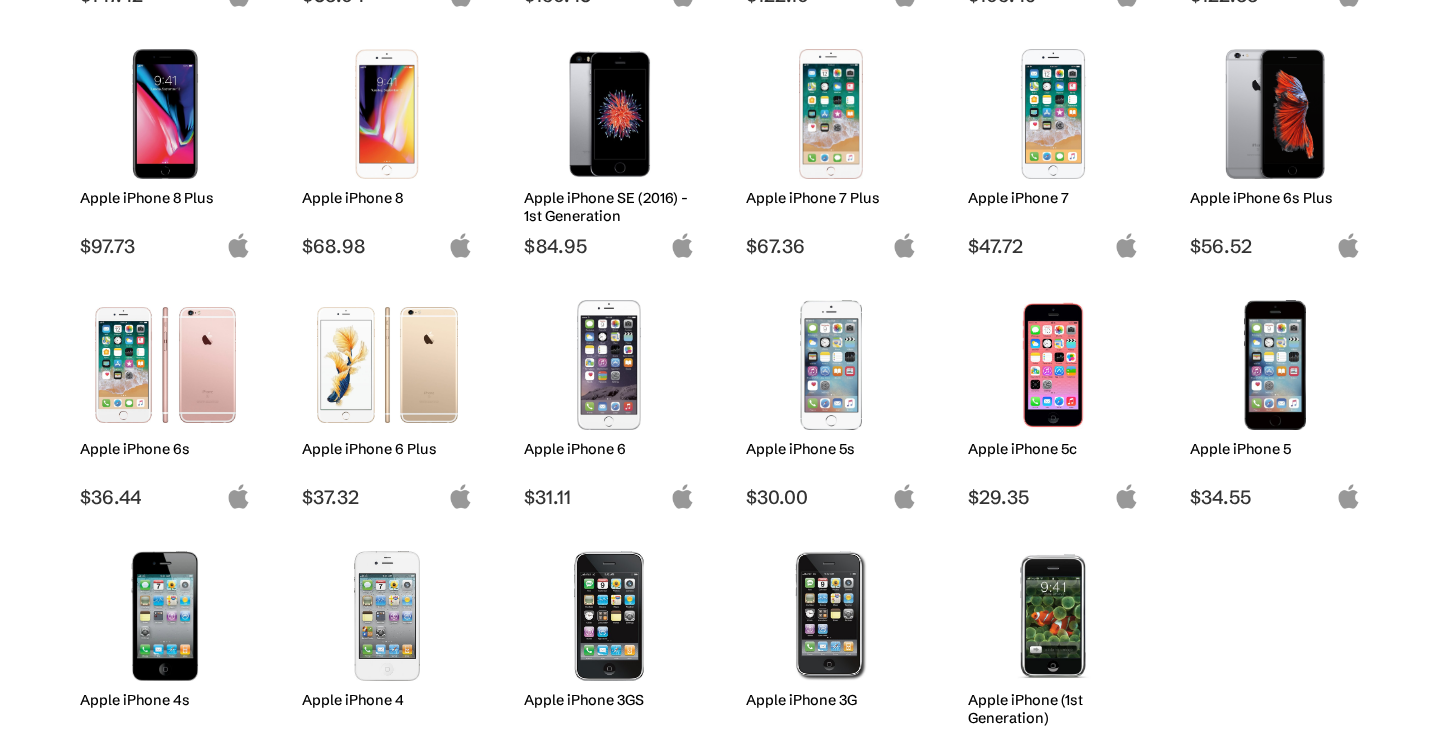 click at bounding box center [831, 114] 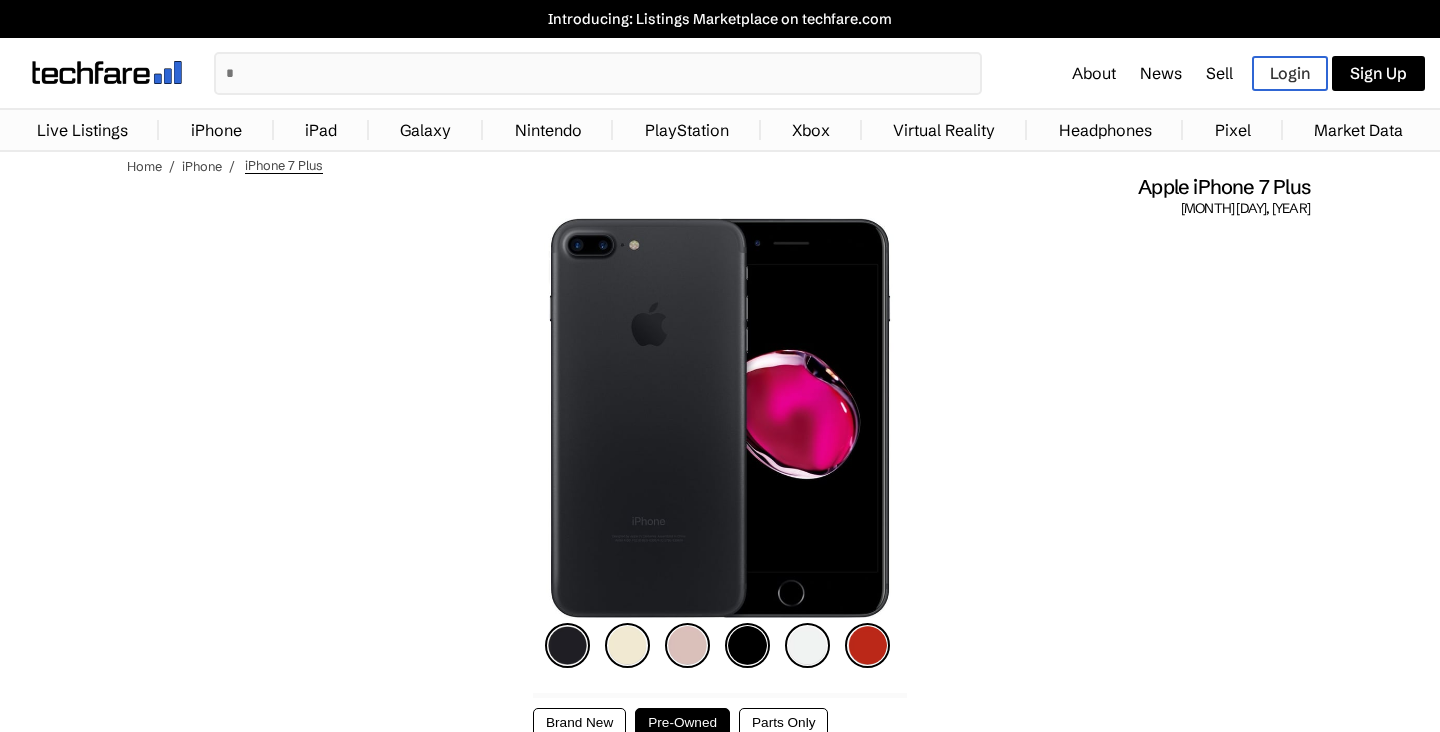scroll, scrollTop: 0, scrollLeft: 0, axis: both 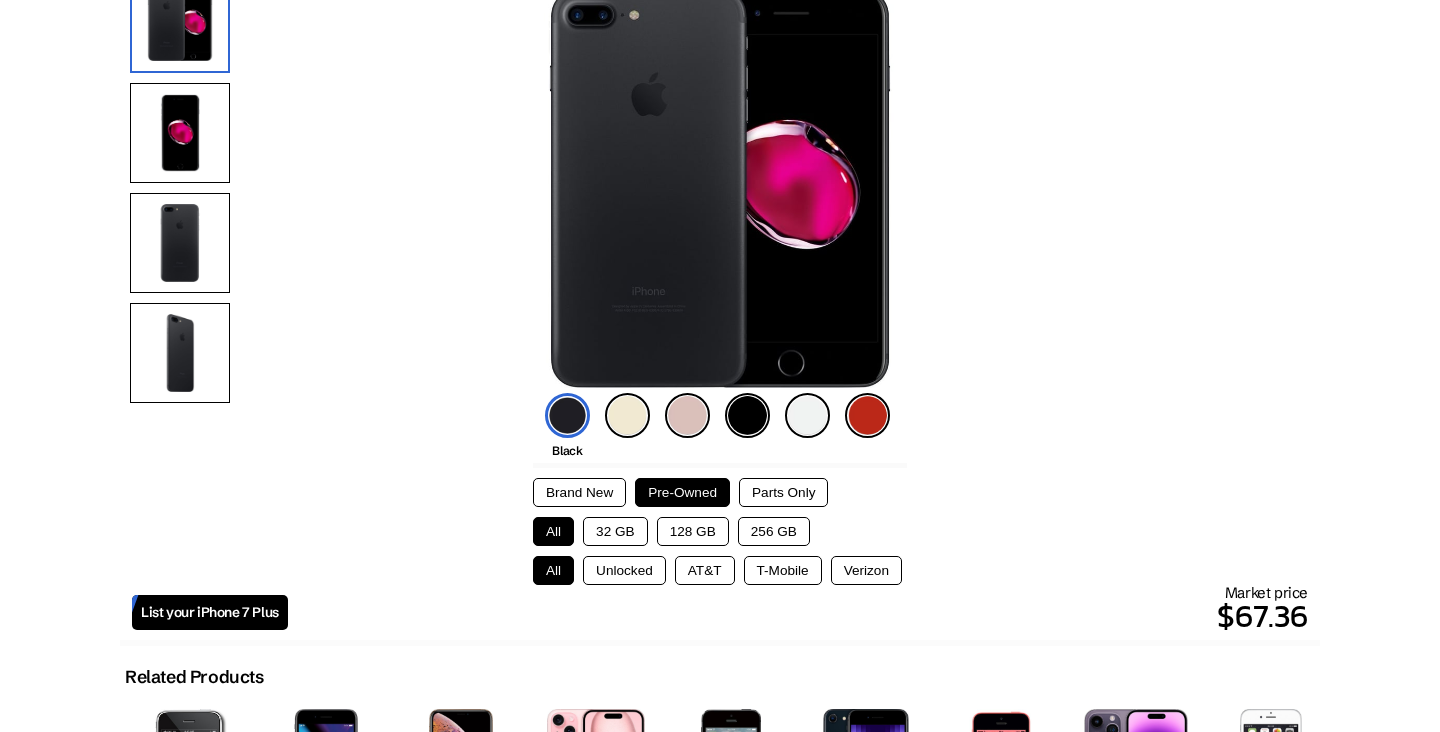 click on "128 GB" at bounding box center [693, 531] 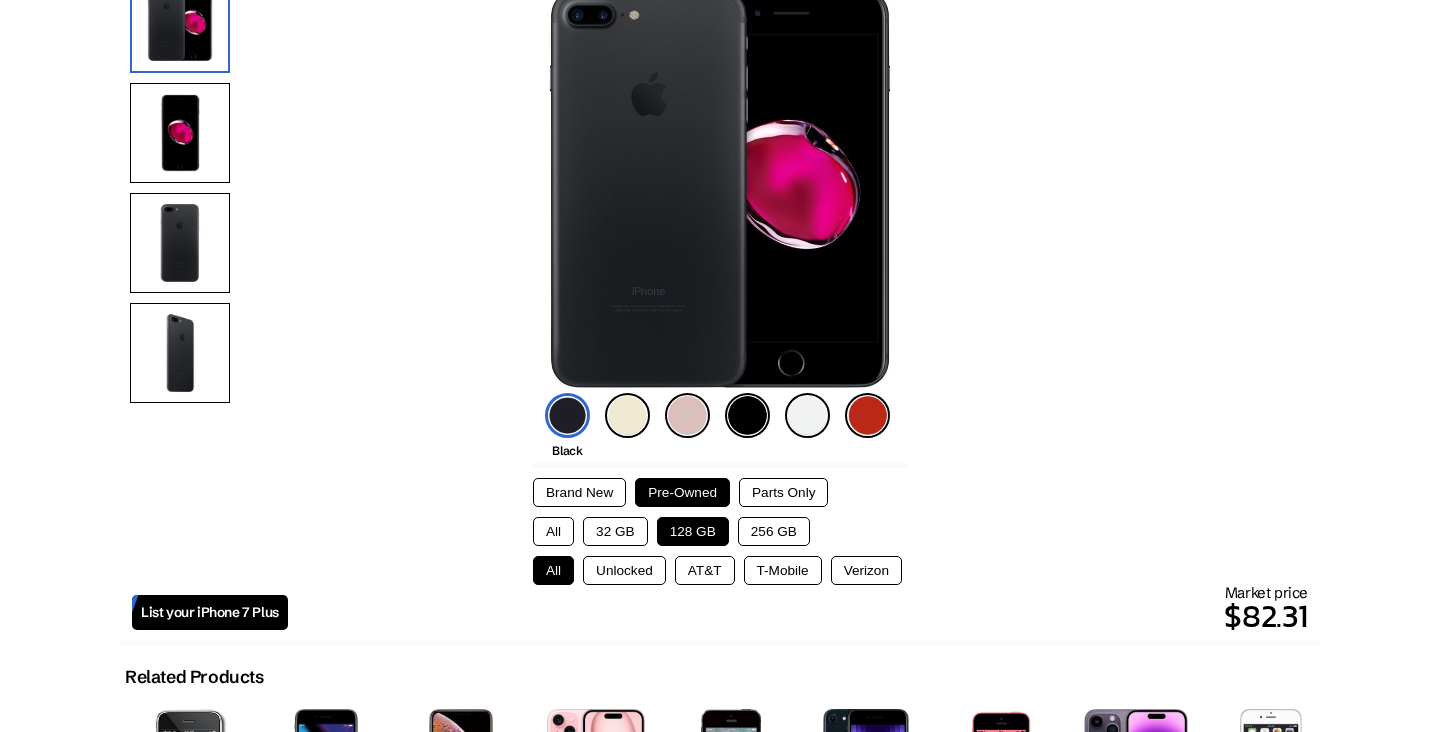click on "Unlocked" at bounding box center [624, 570] 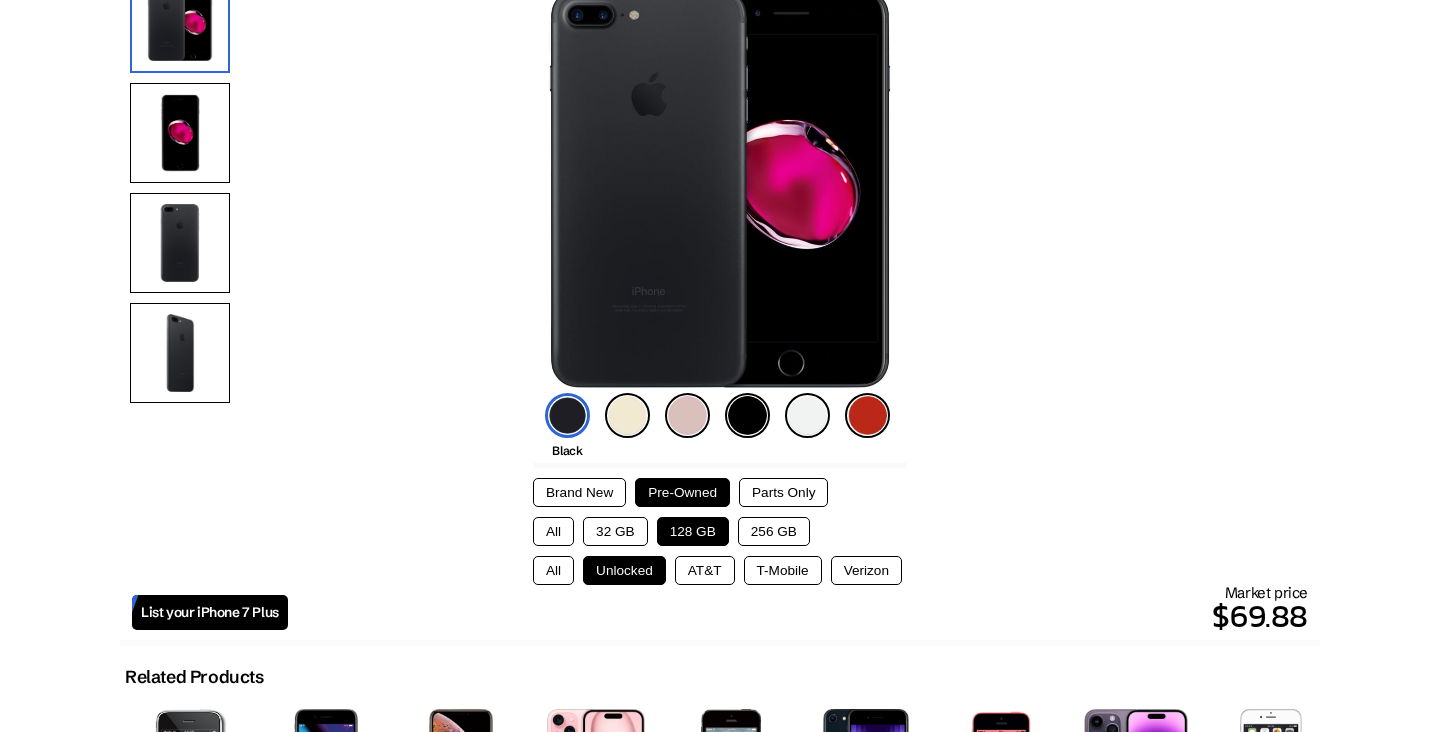 click on "Brand New
Pre-Owned
Parts Only
All
32 GB
128 GB
256 GB
All
Unlocked
AT&T
T-Mobile
Verizon" at bounding box center (720, 524) 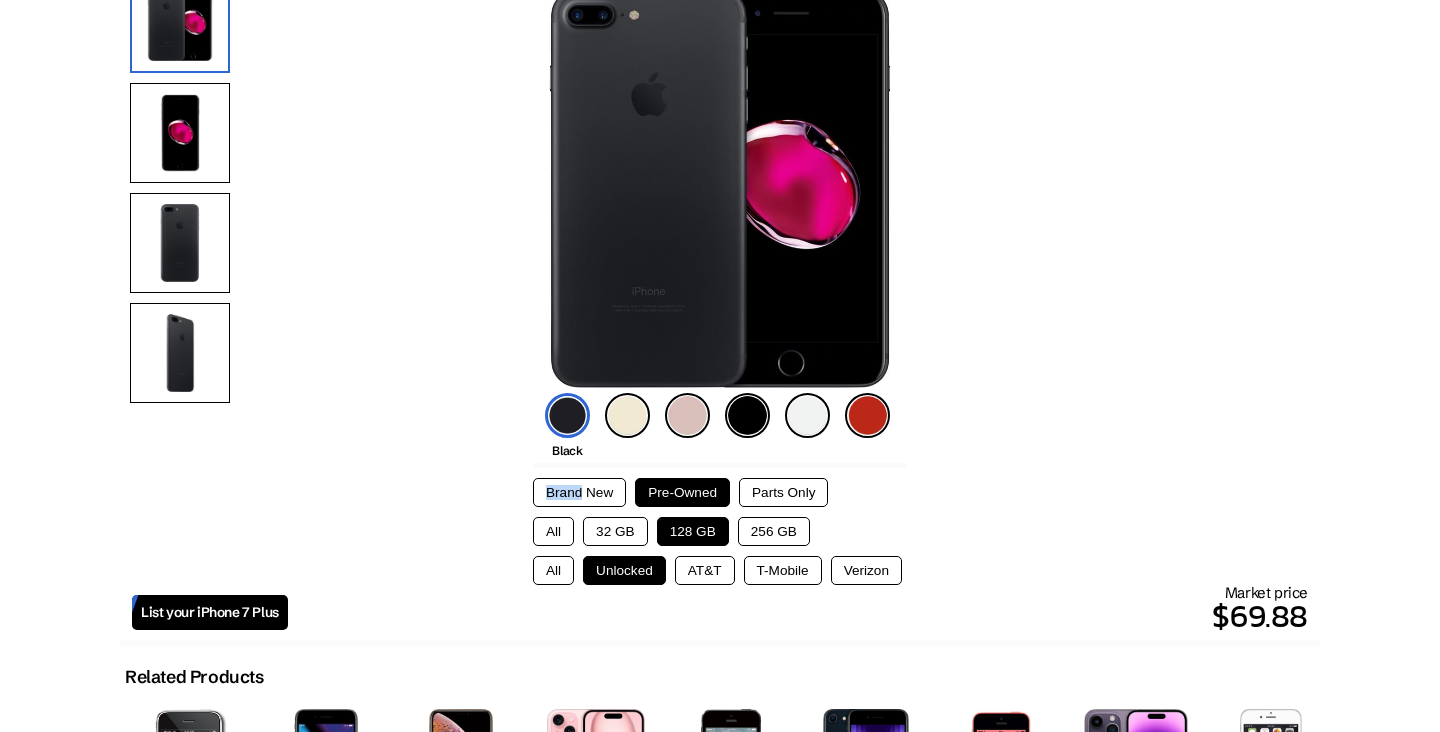 click on "Brand New
Pre-Owned
Parts Only
All
32 GB
128 GB
256 GB
All
Unlocked
AT&T
T-Mobile
Verizon" at bounding box center (720, 524) 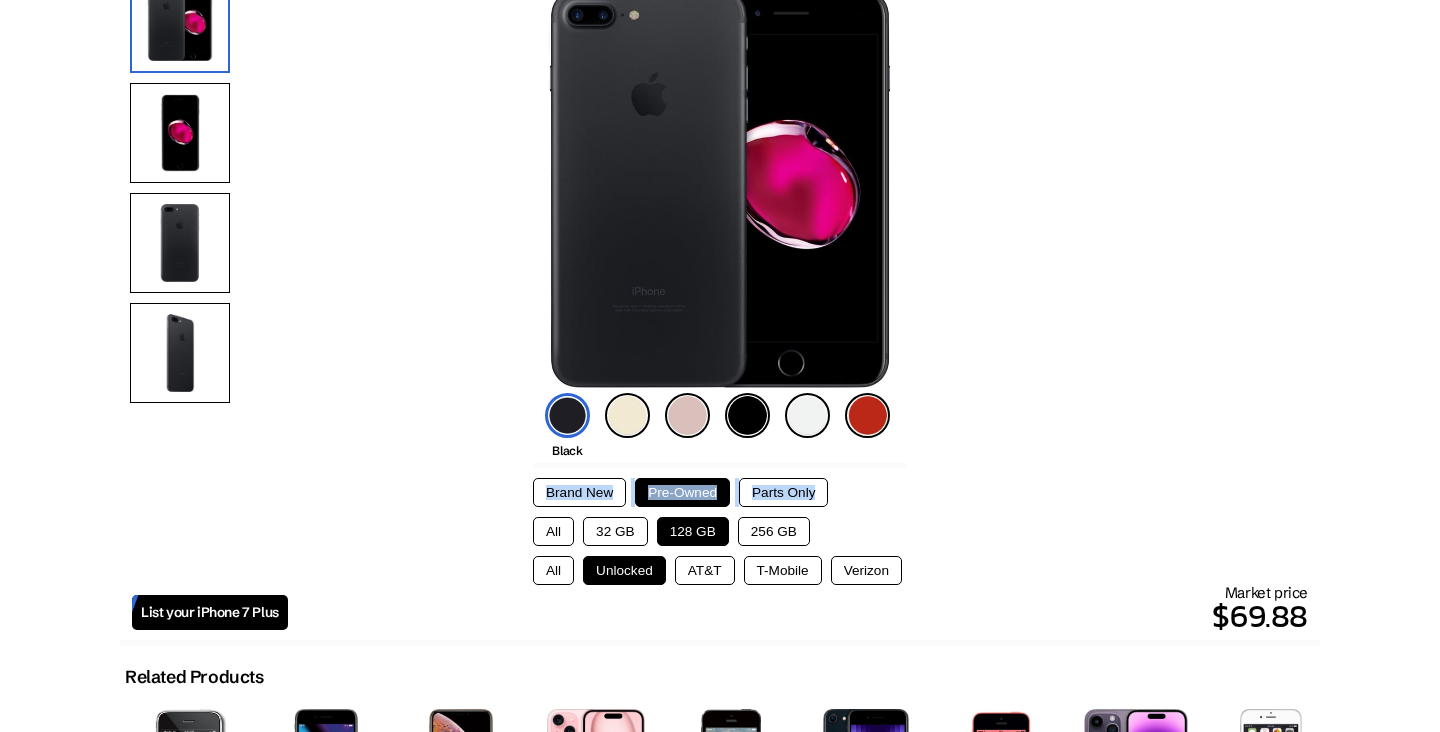 click on "Parts Only" at bounding box center [783, 492] 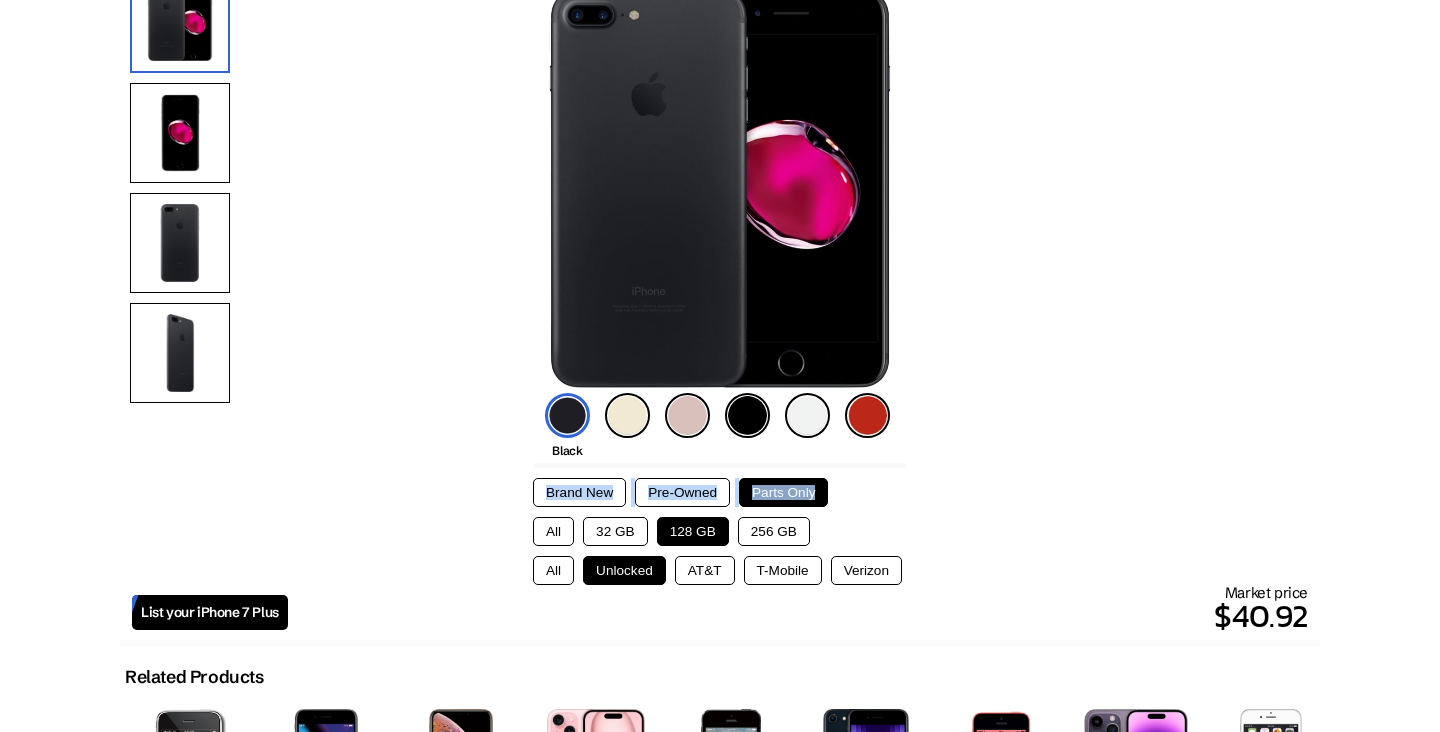 click on "Brand New
Pre-Owned
Parts Only" at bounding box center [720, 492] 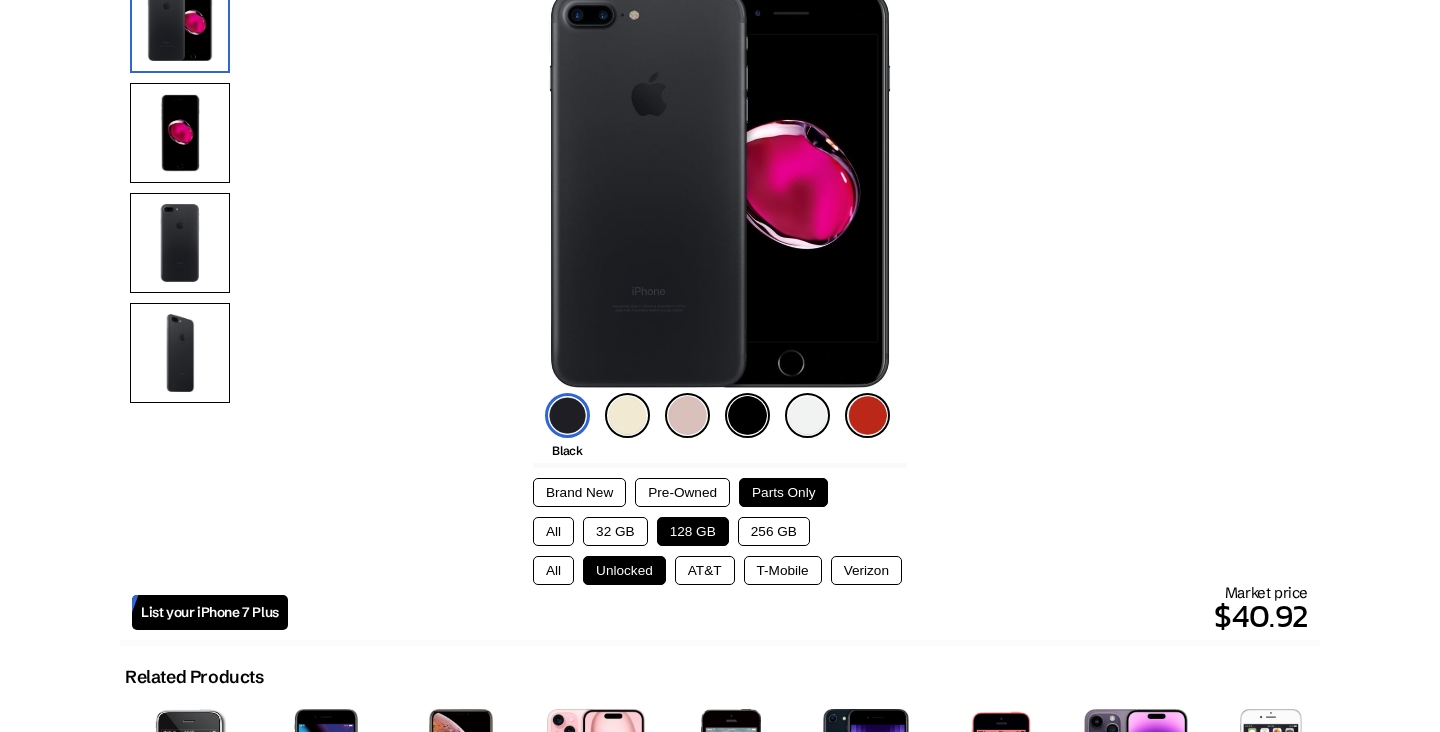 click on "Pre-Owned" at bounding box center (682, 492) 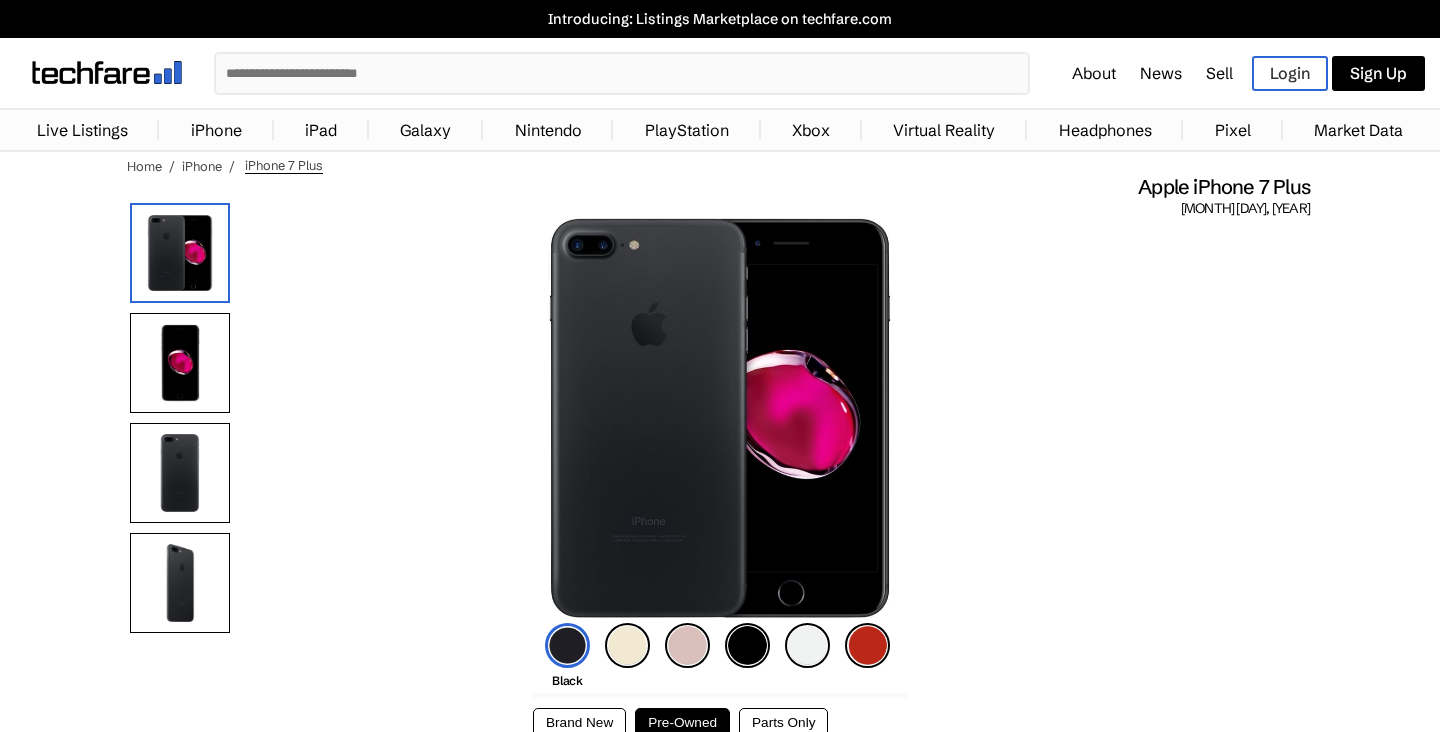 scroll, scrollTop: 0, scrollLeft: 0, axis: both 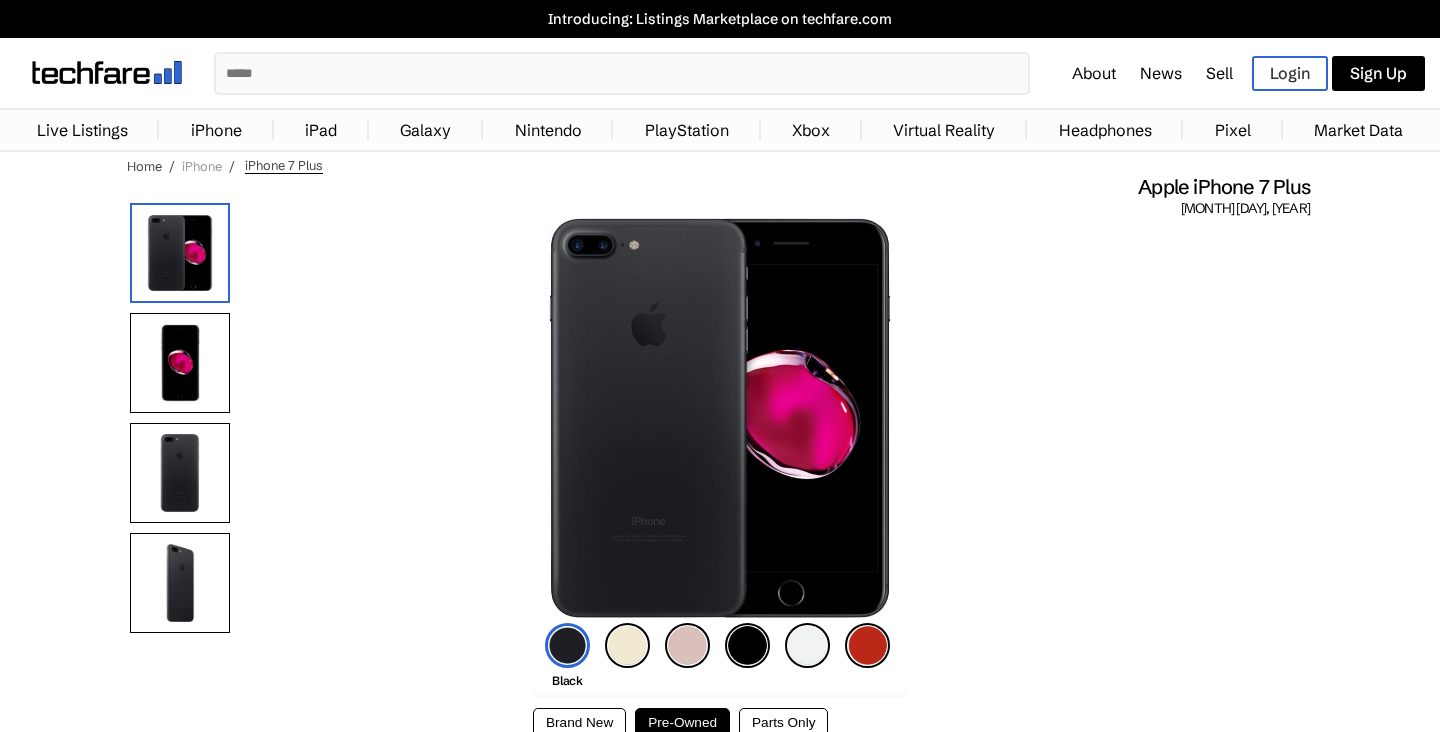 click on "iPhone" at bounding box center [202, 166] 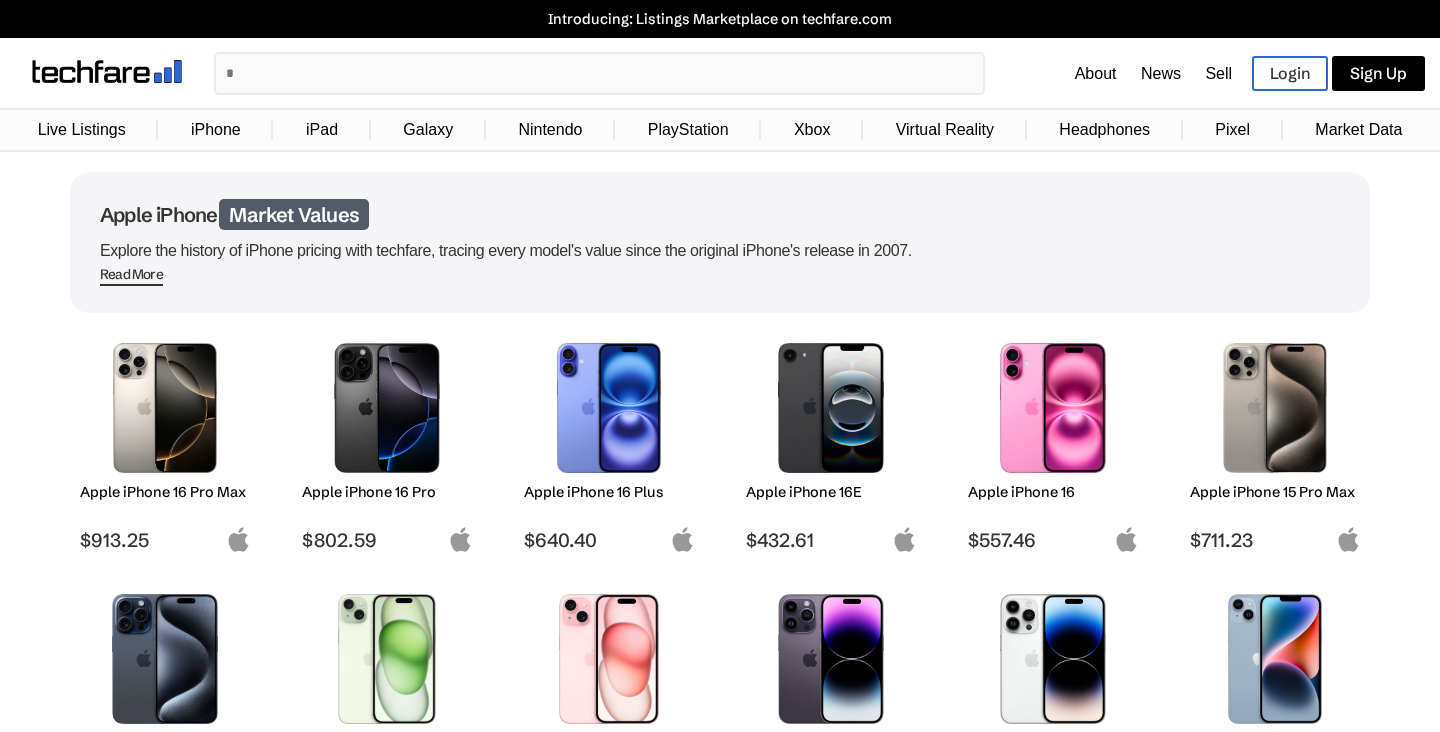 scroll, scrollTop: 0, scrollLeft: 0, axis: both 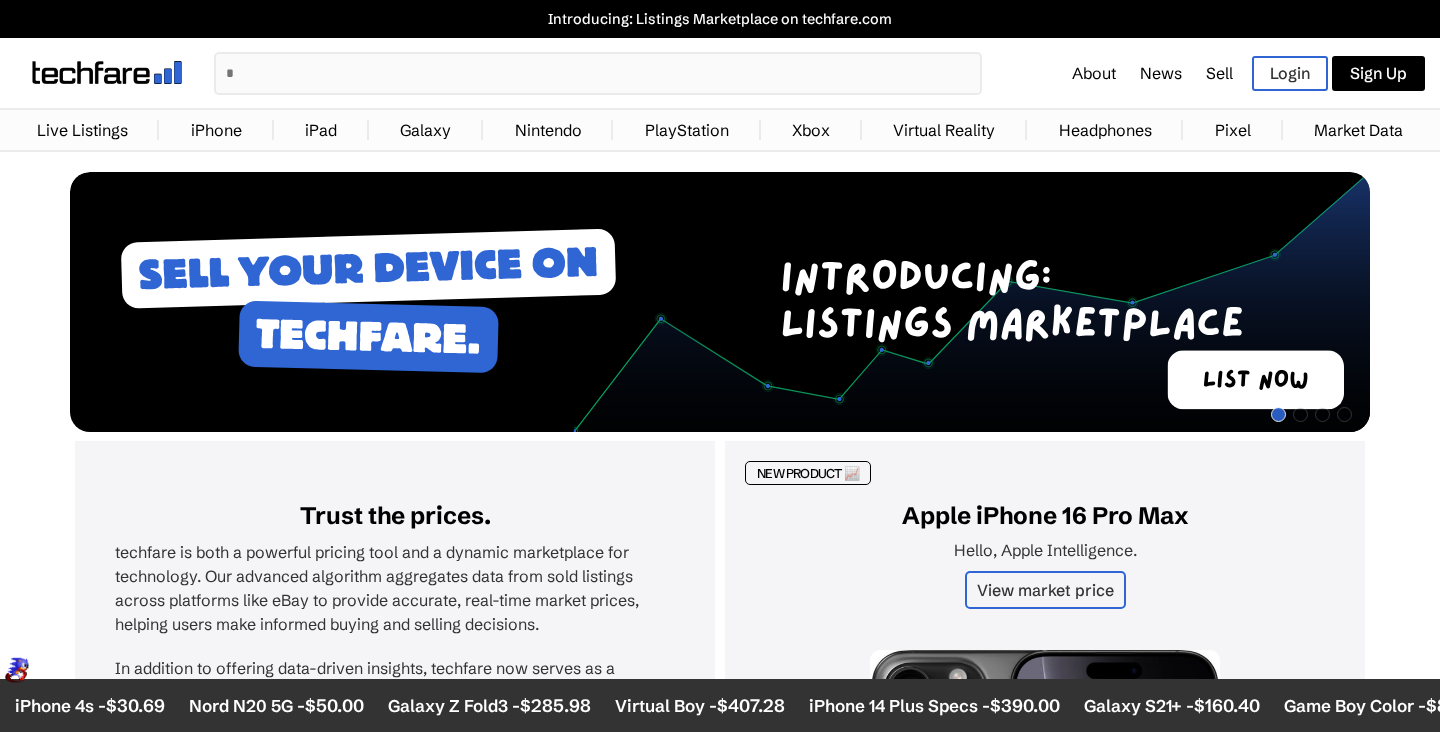 click on "Introducing: Listings Marketplace on techfare.com" at bounding box center [720, 19] 